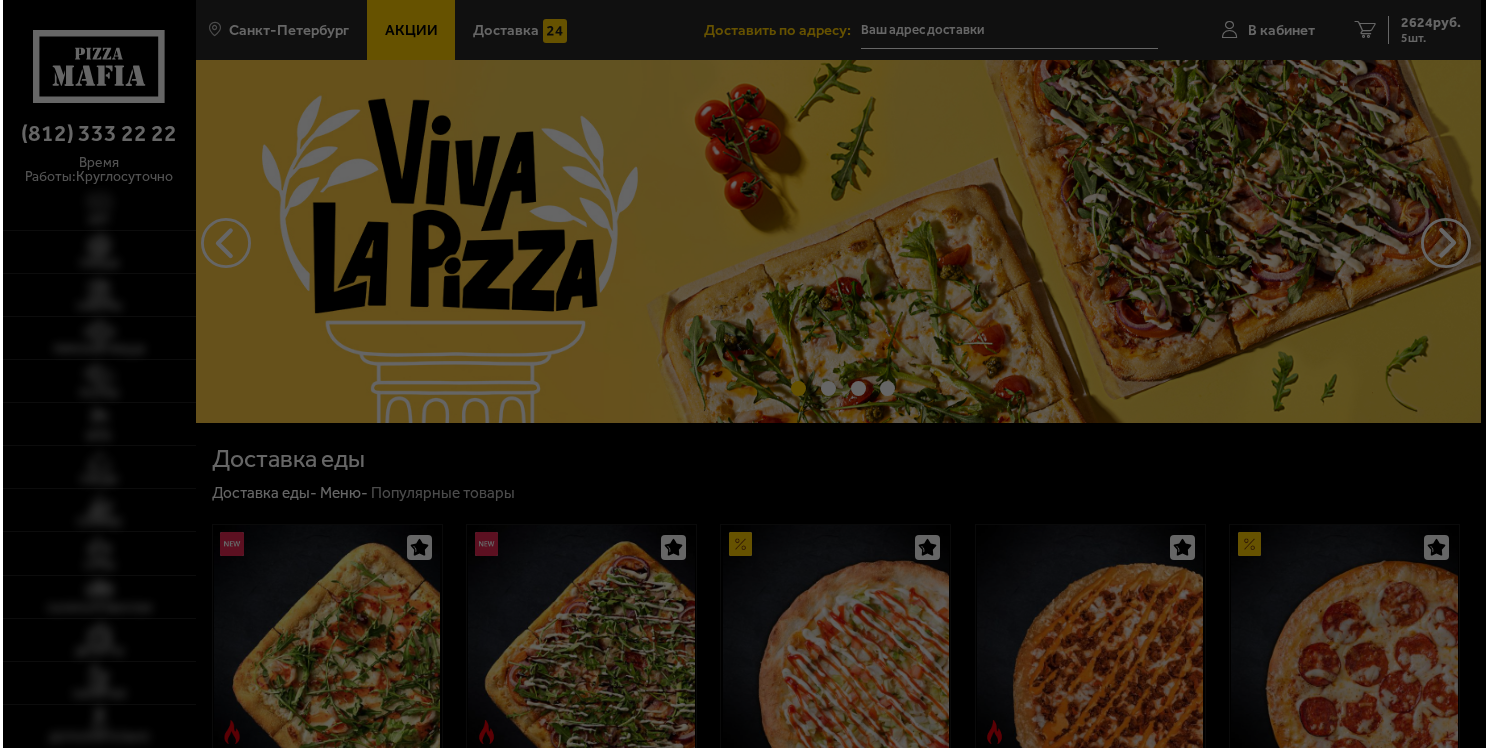 scroll, scrollTop: 0, scrollLeft: 0, axis: both 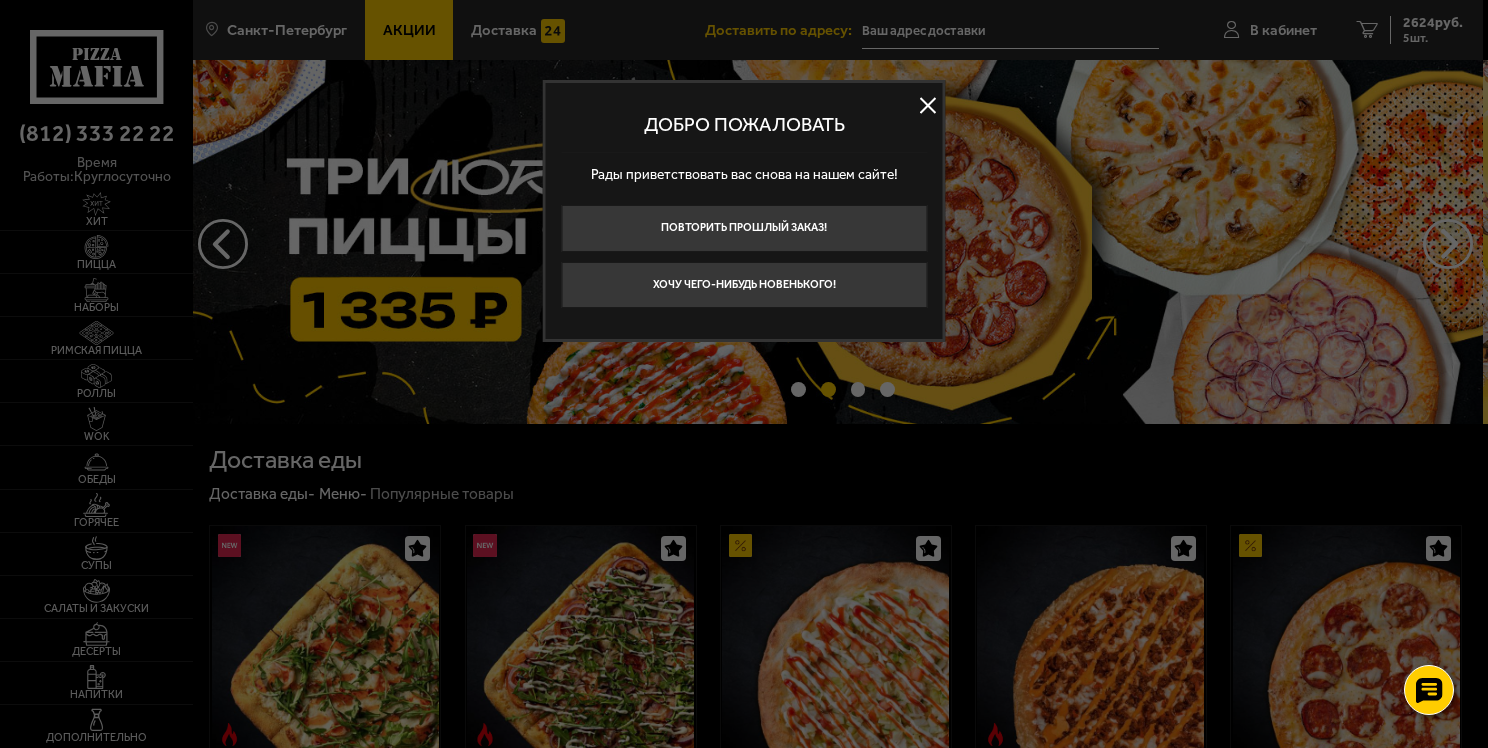 click at bounding box center (928, 105) 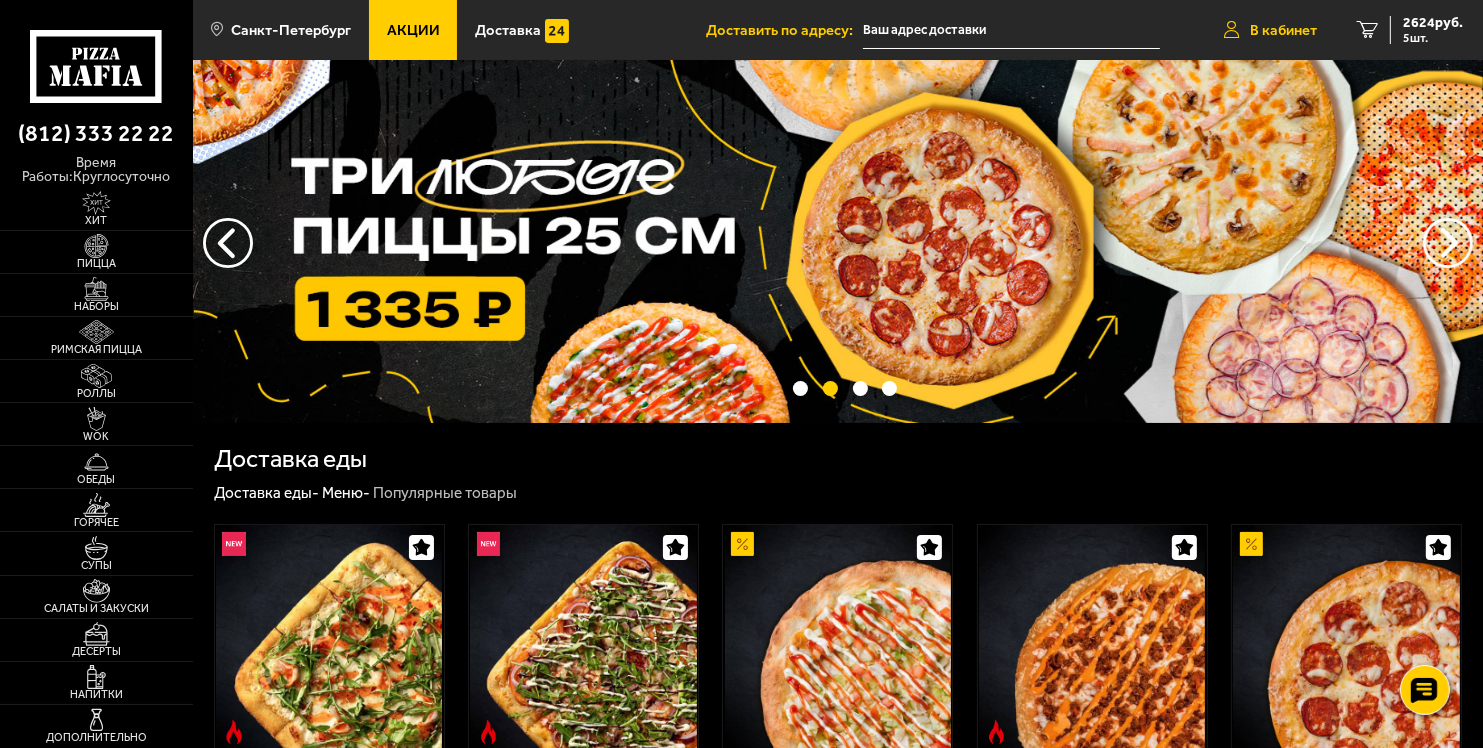 click on "В кабинет" at bounding box center [1283, 30] 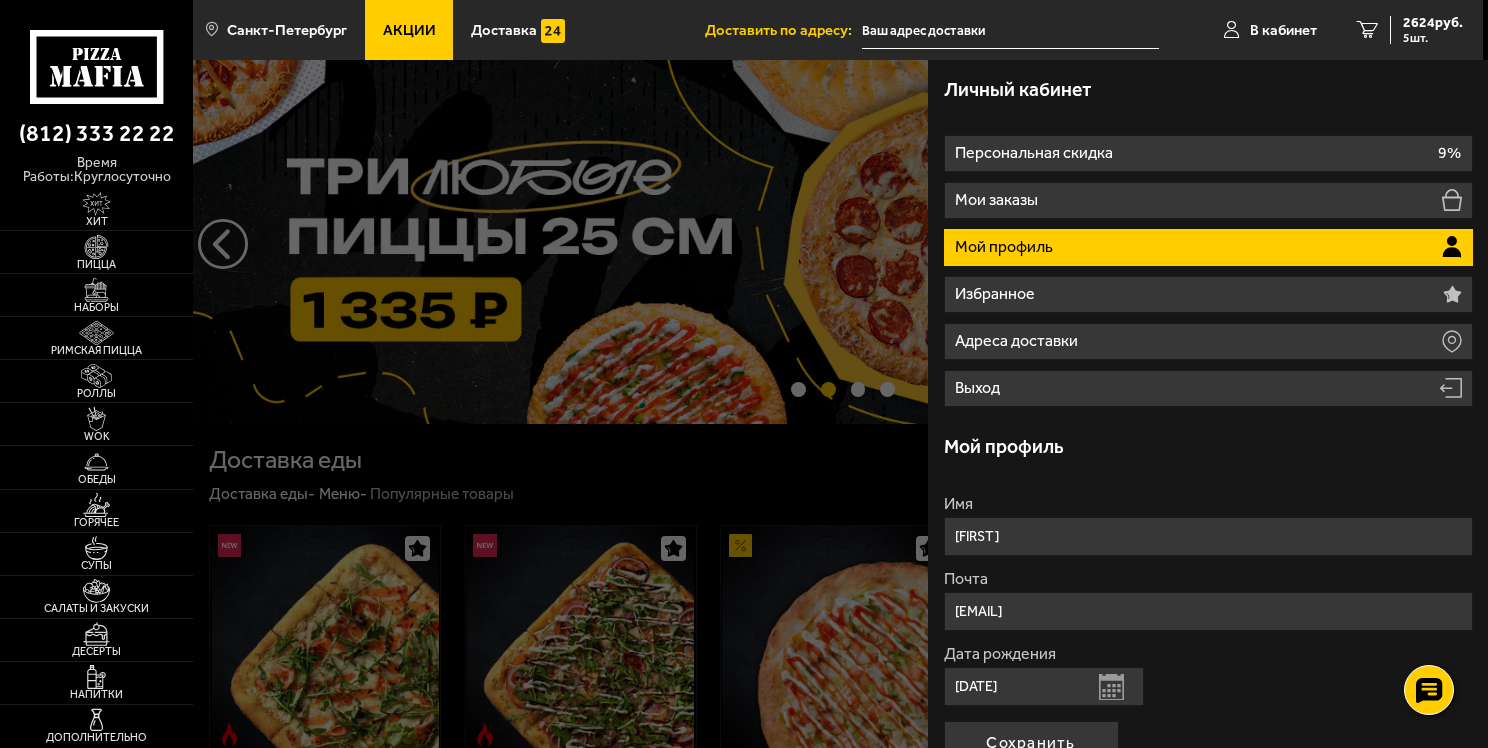click on "Мой профиль" at bounding box center (1208, 247) 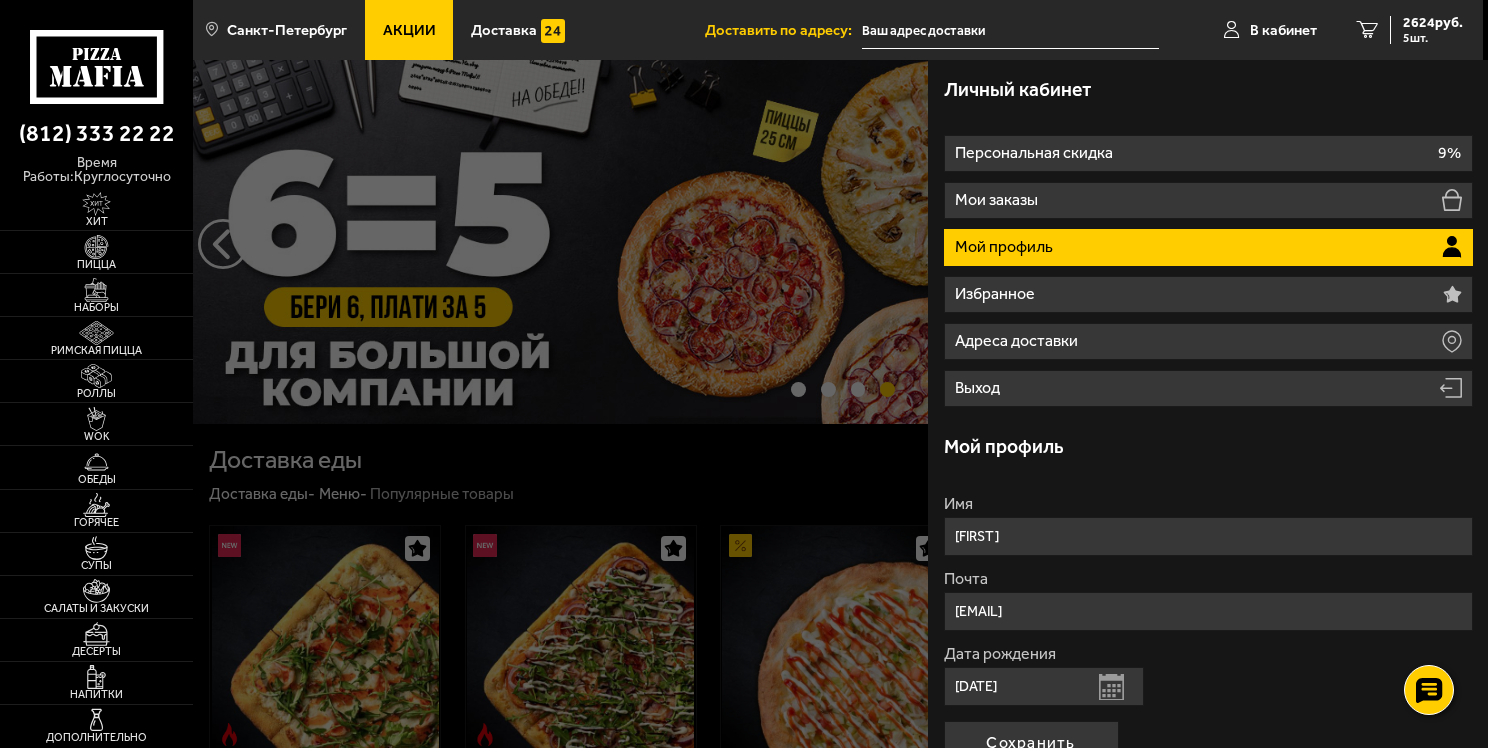click 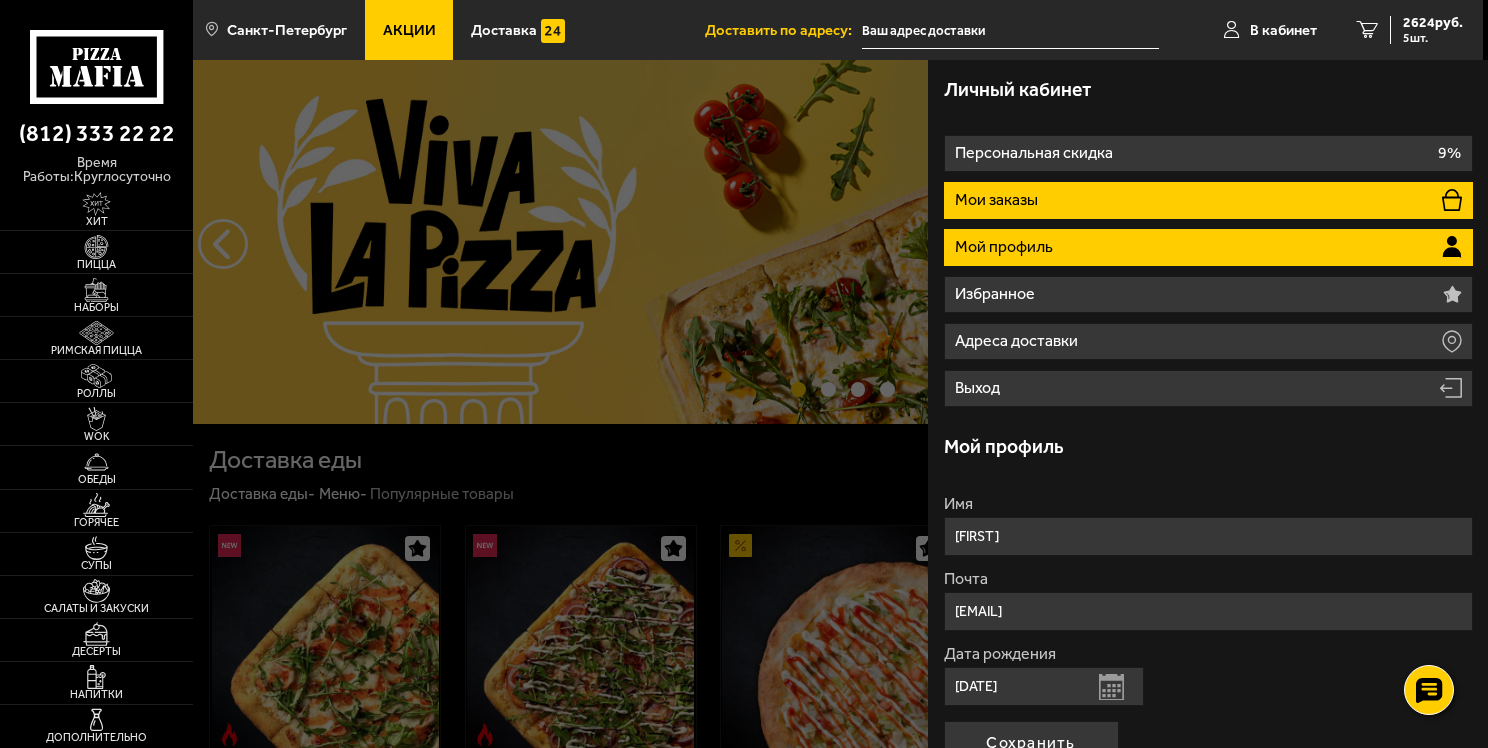 click on "Мои заказы" at bounding box center (1208, 200) 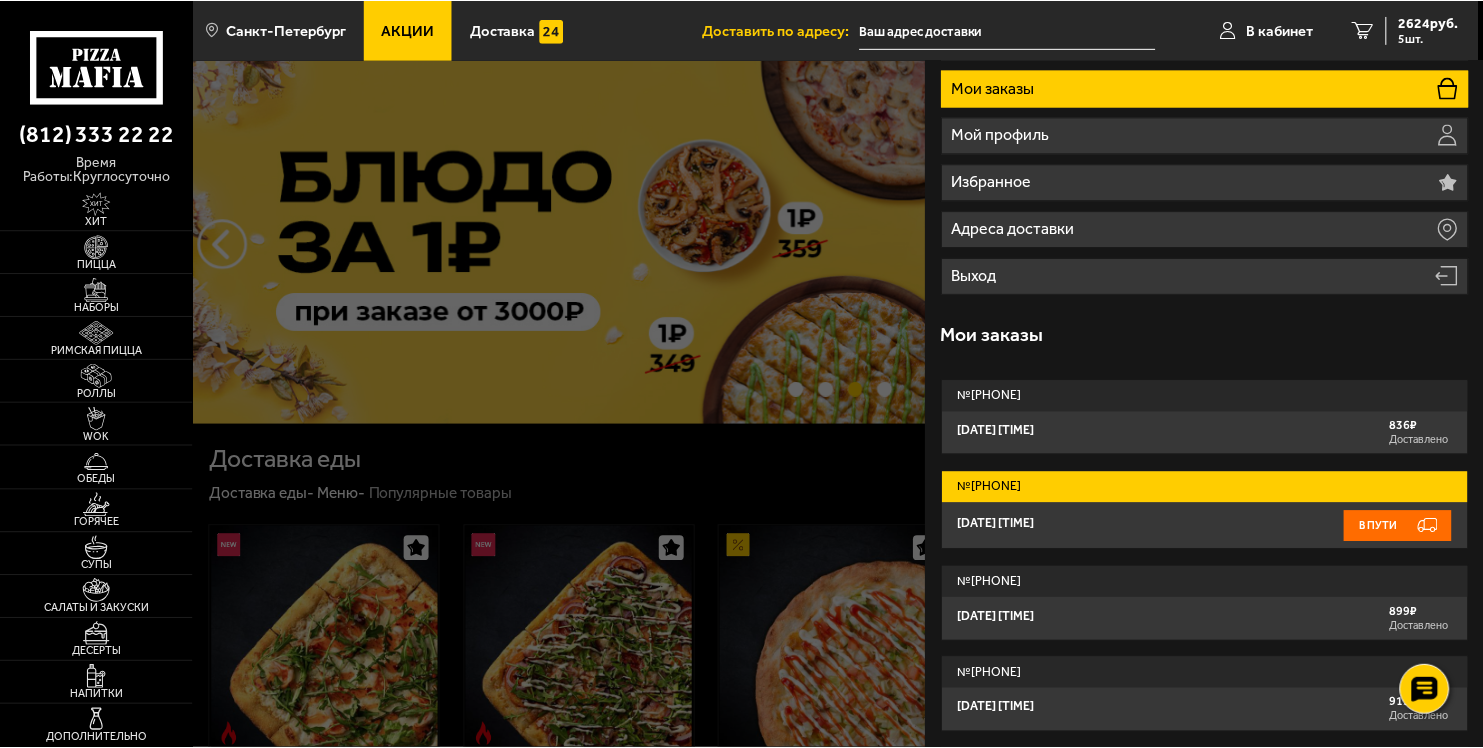 scroll, scrollTop: 200, scrollLeft: 0, axis: vertical 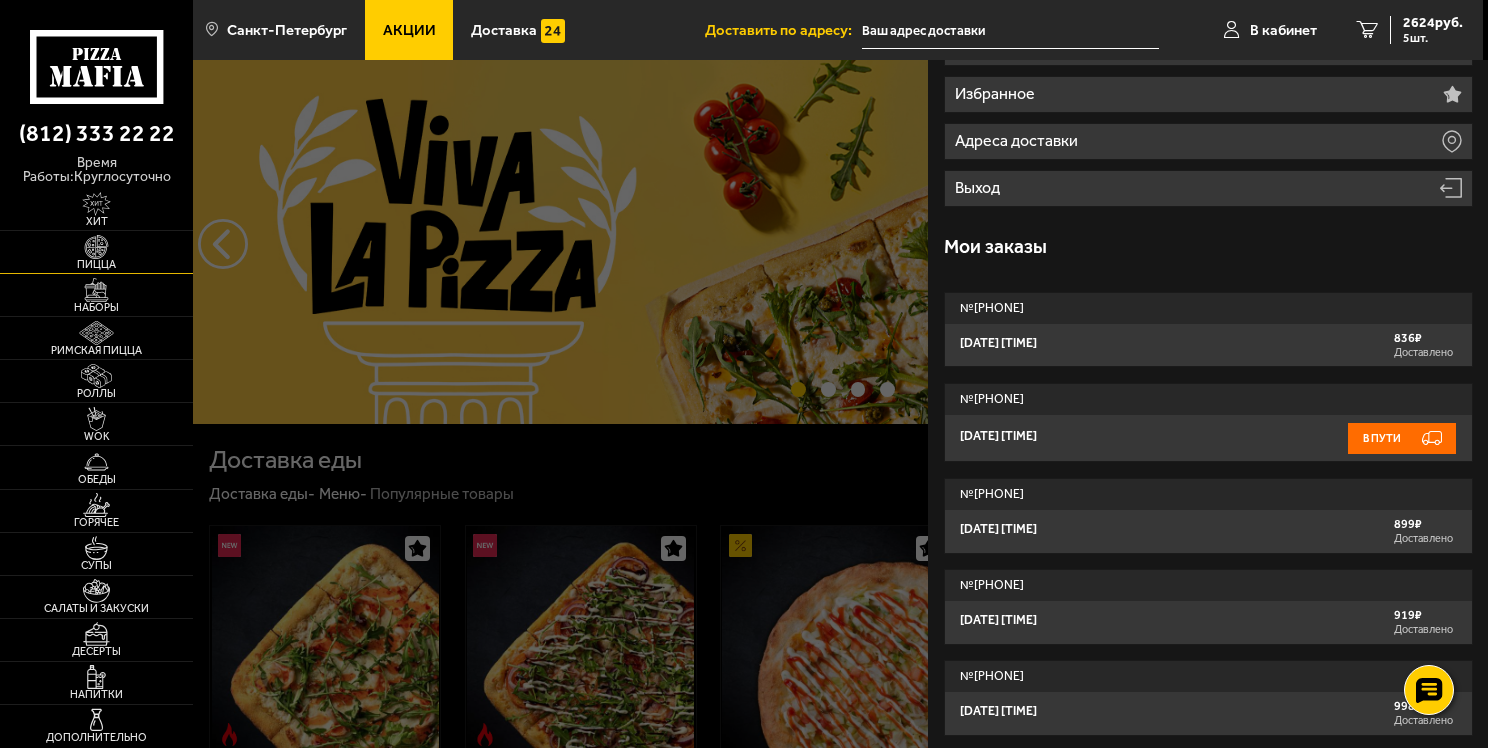 click at bounding box center [97, 247] 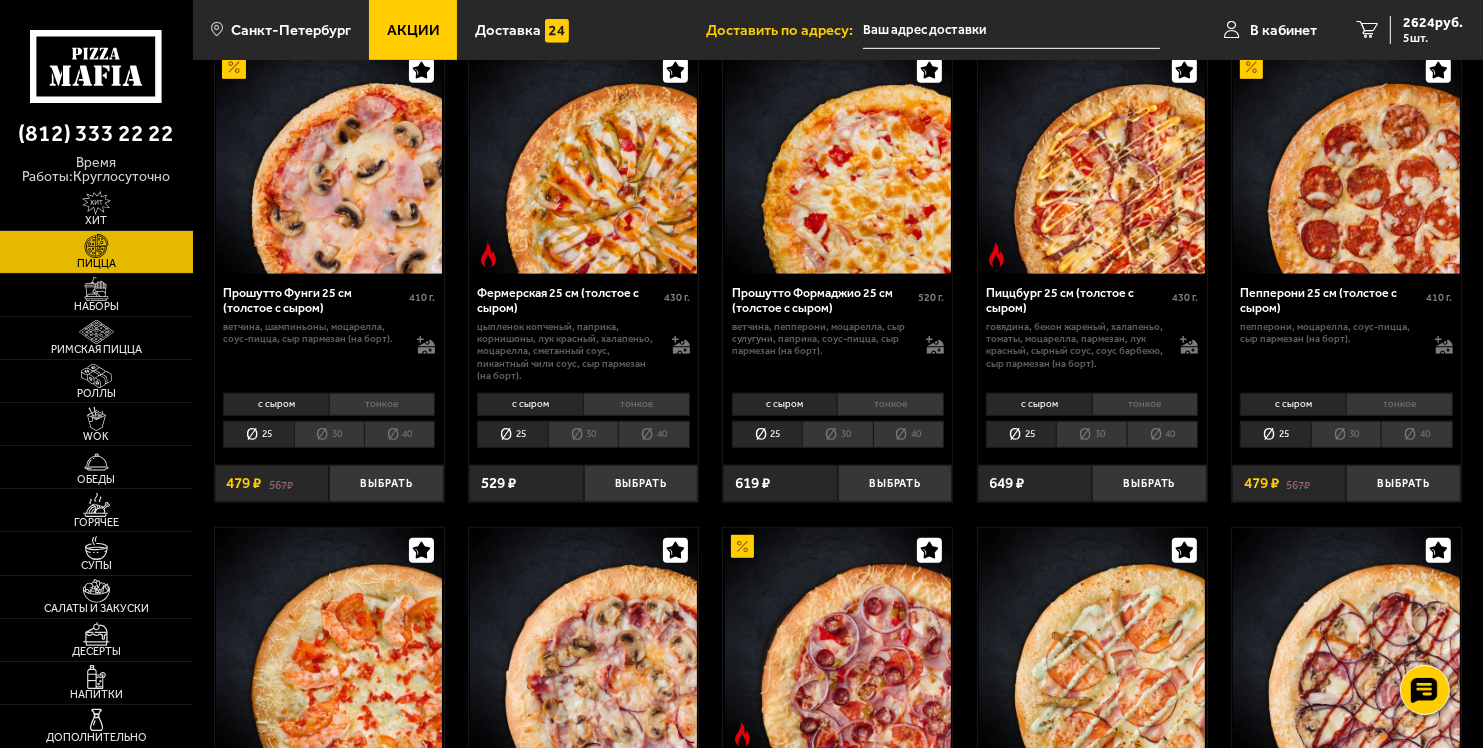 scroll, scrollTop: 1100, scrollLeft: 0, axis: vertical 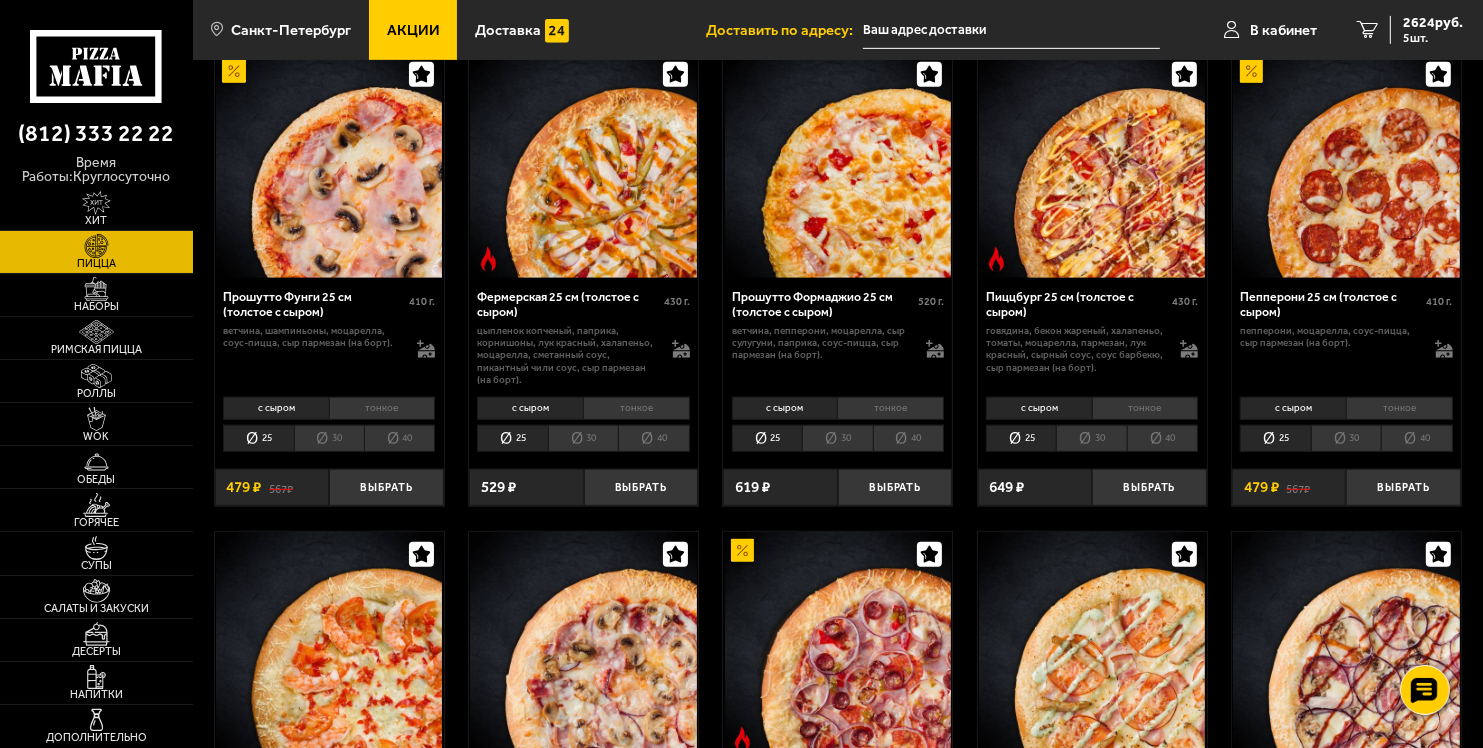 click at bounding box center (1092, 165) 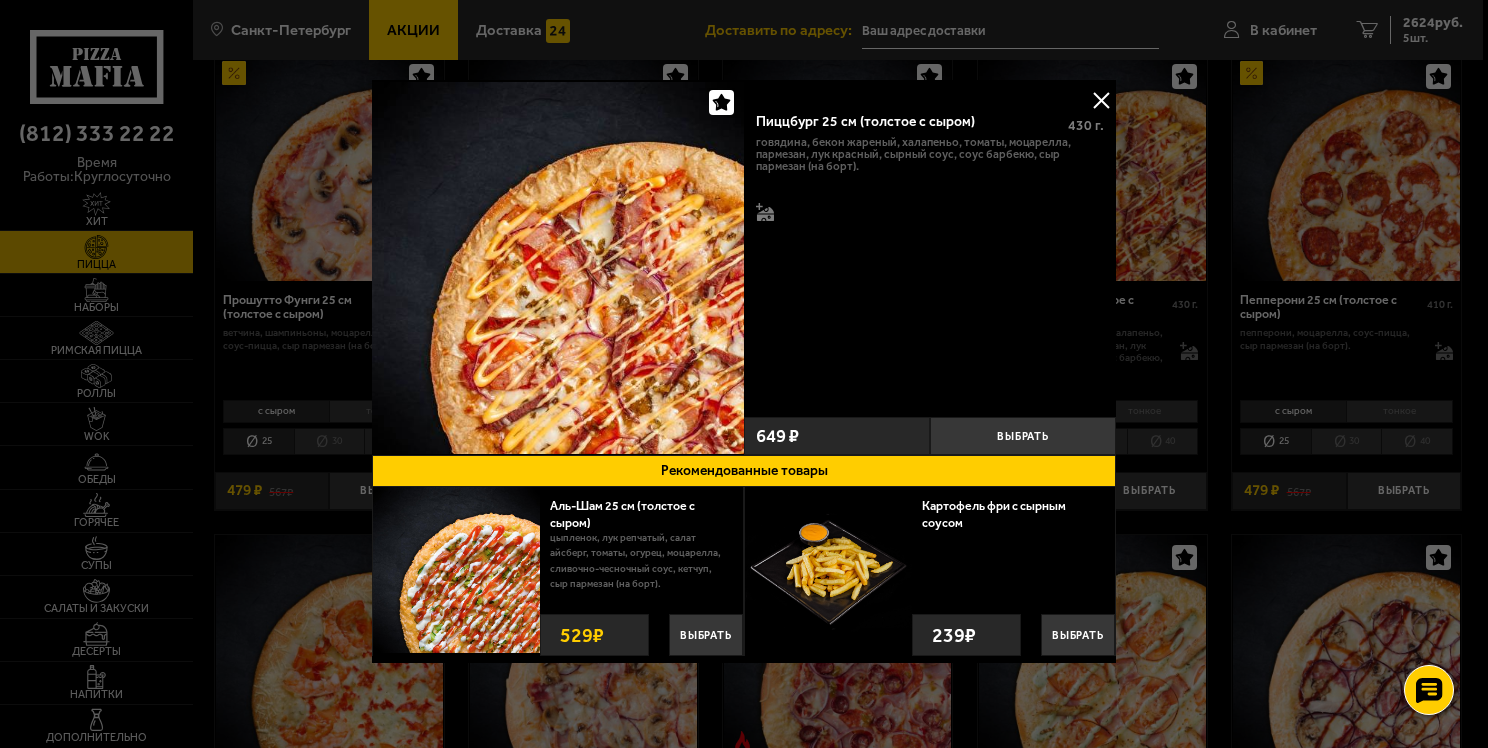 click at bounding box center (1101, 100) 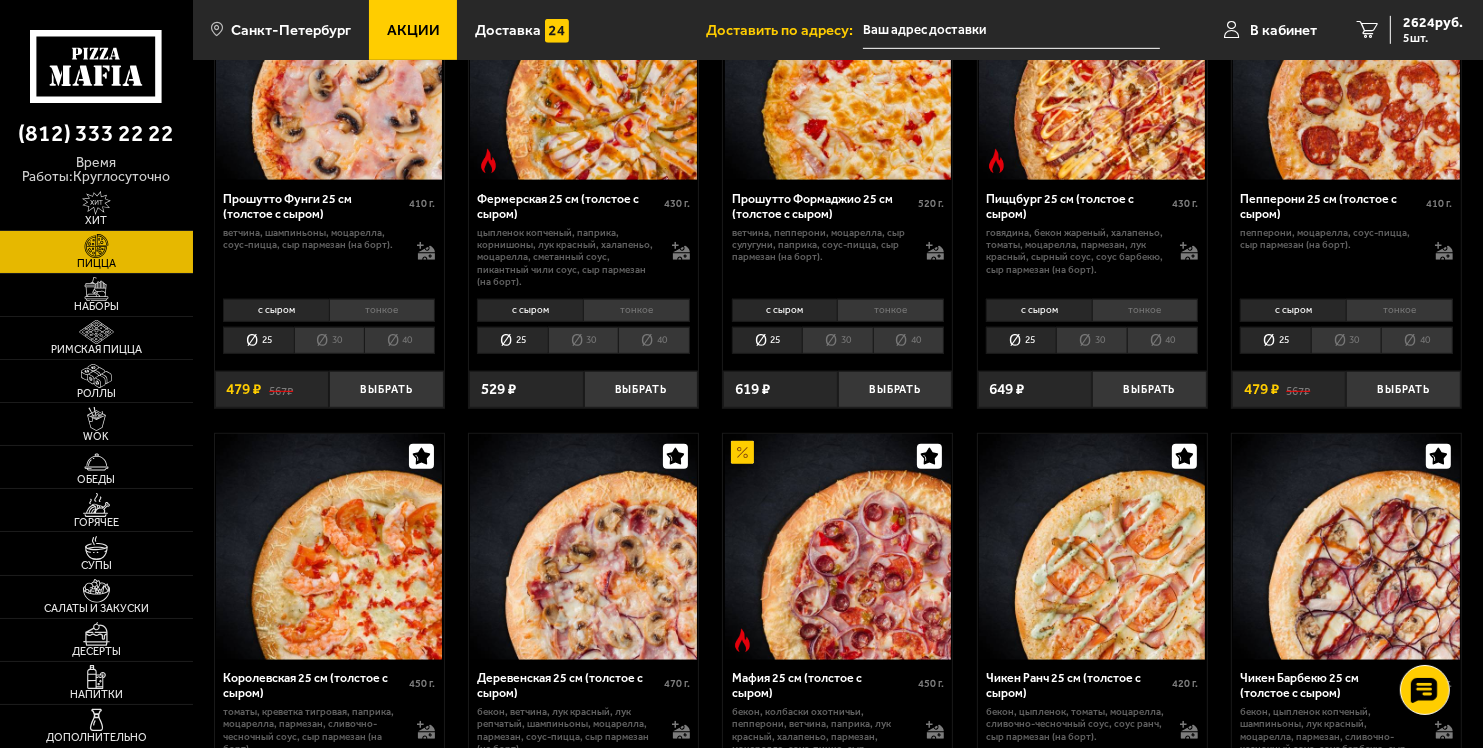 scroll, scrollTop: 1300, scrollLeft: 0, axis: vertical 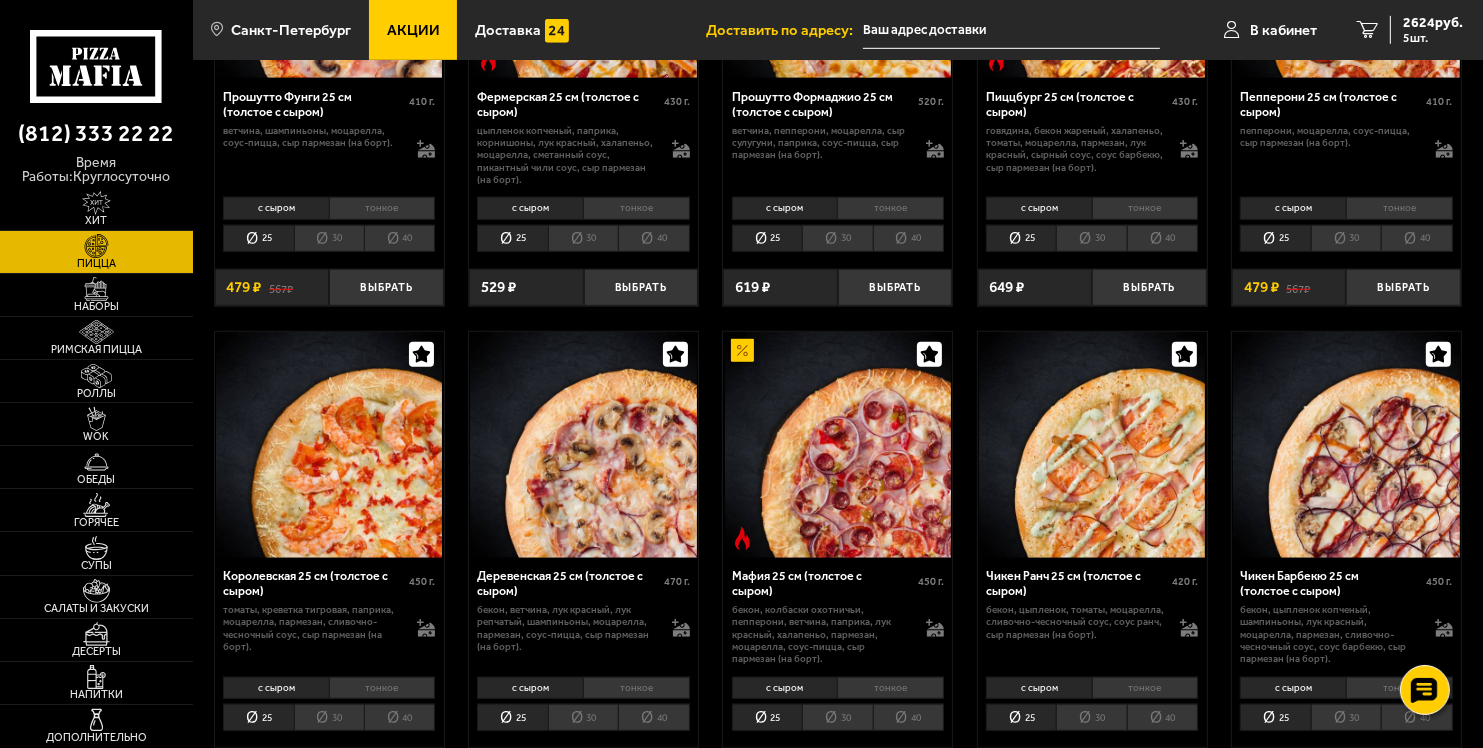 click at bounding box center (837, 445) 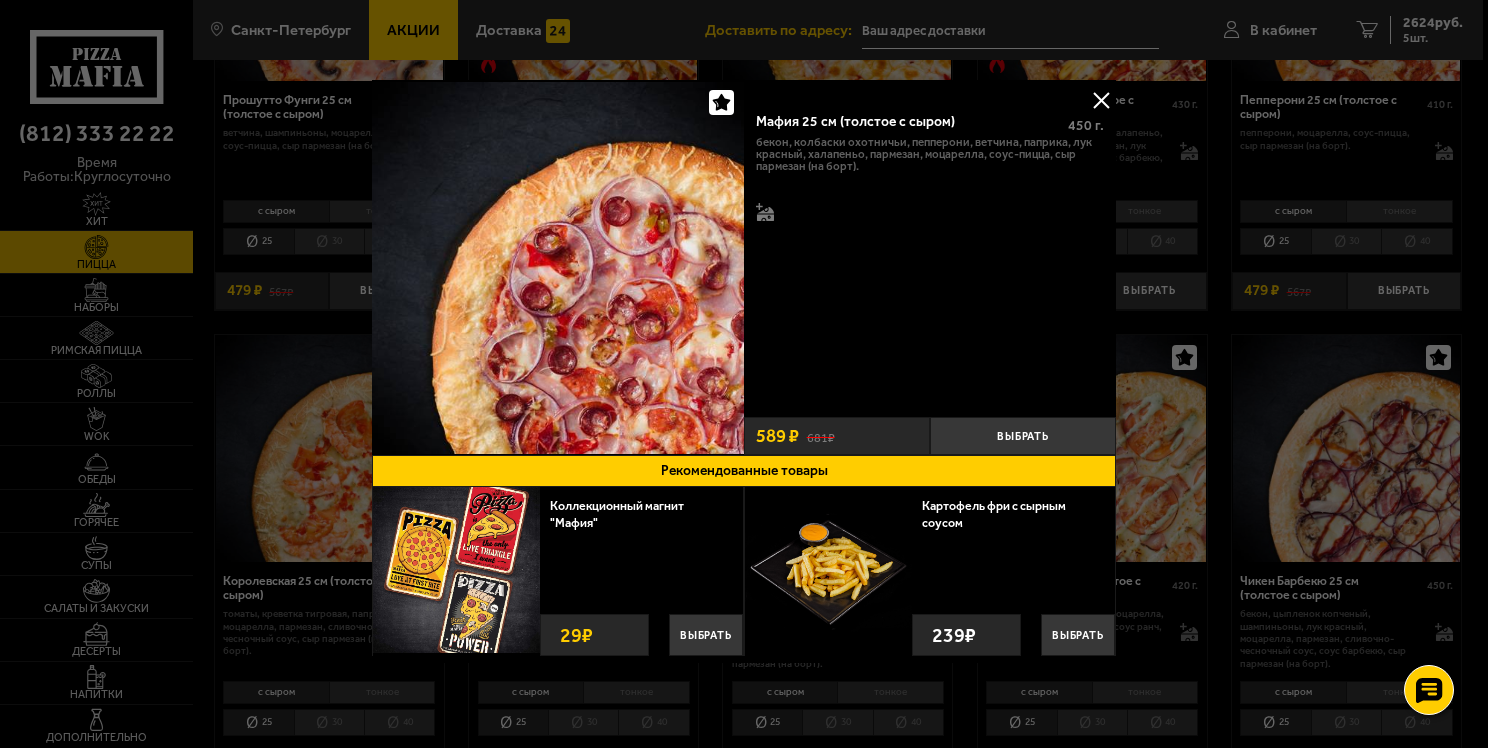 click at bounding box center (1101, 100) 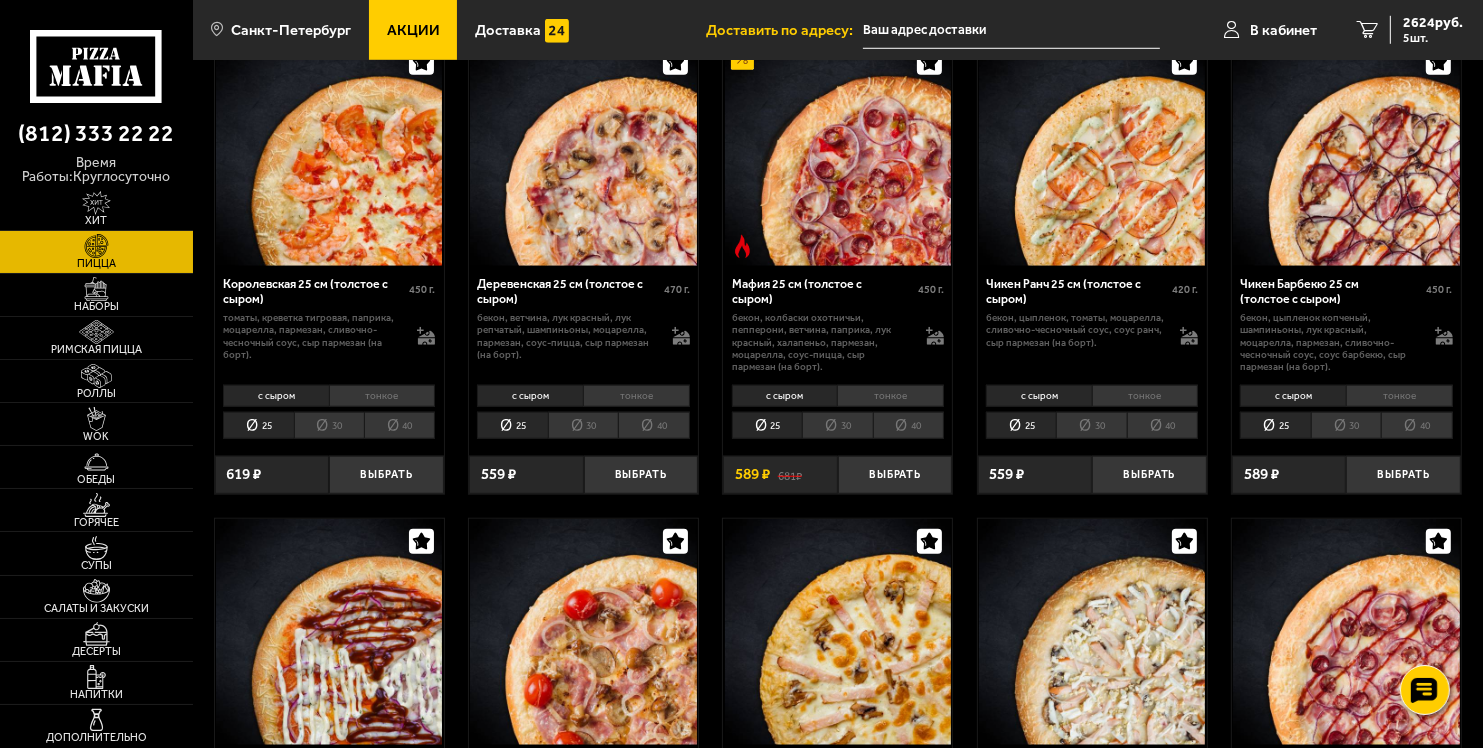 scroll, scrollTop: 1600, scrollLeft: 0, axis: vertical 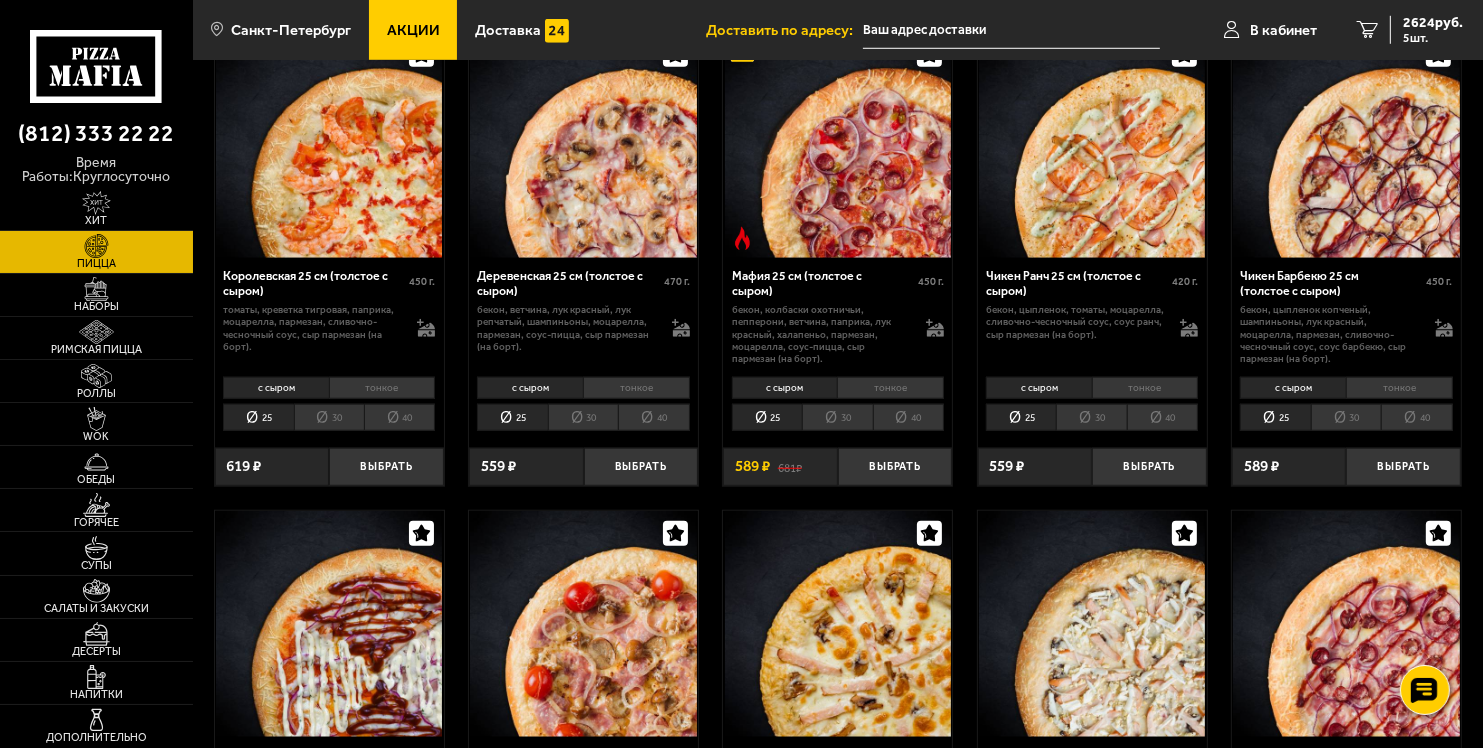 click on "30" at bounding box center [837, 417] 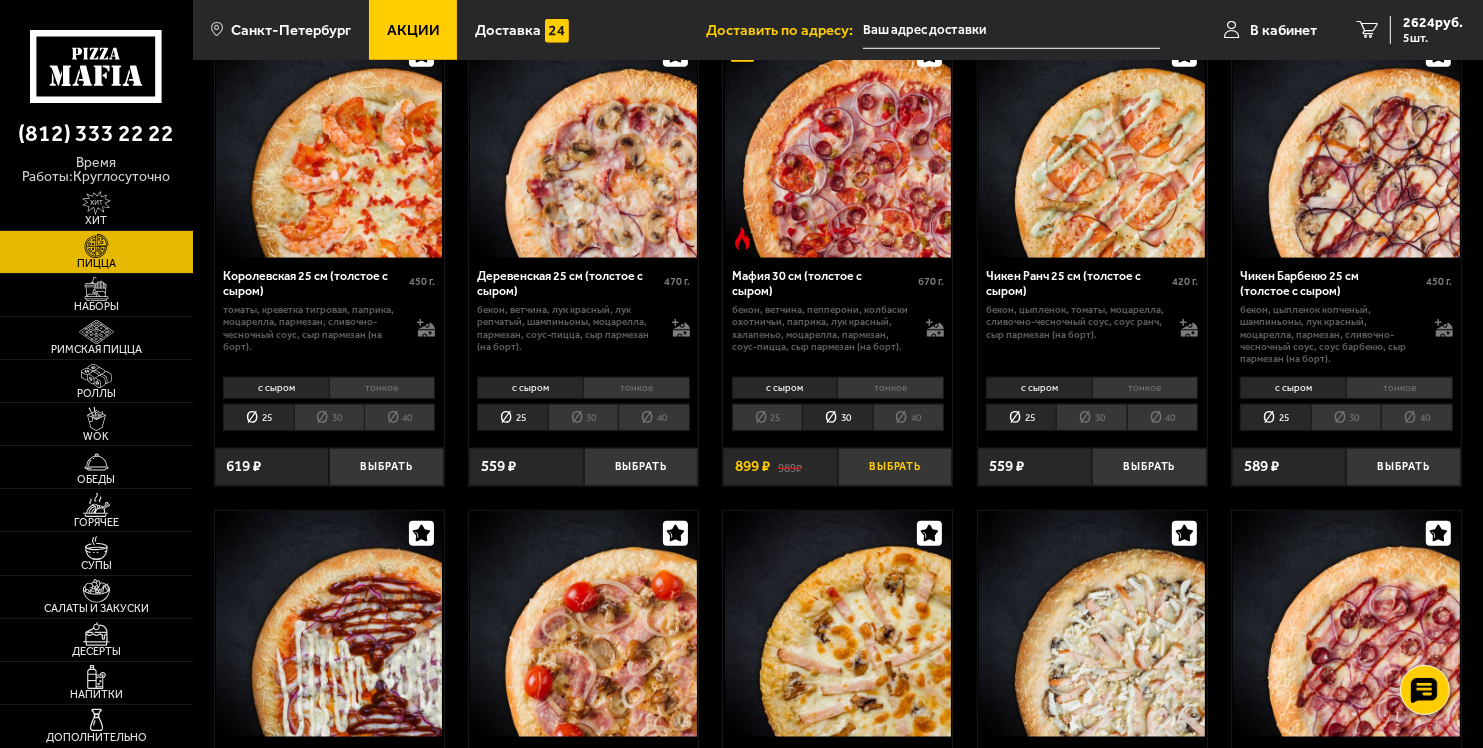 click on "Выбрать" at bounding box center [895, 467] 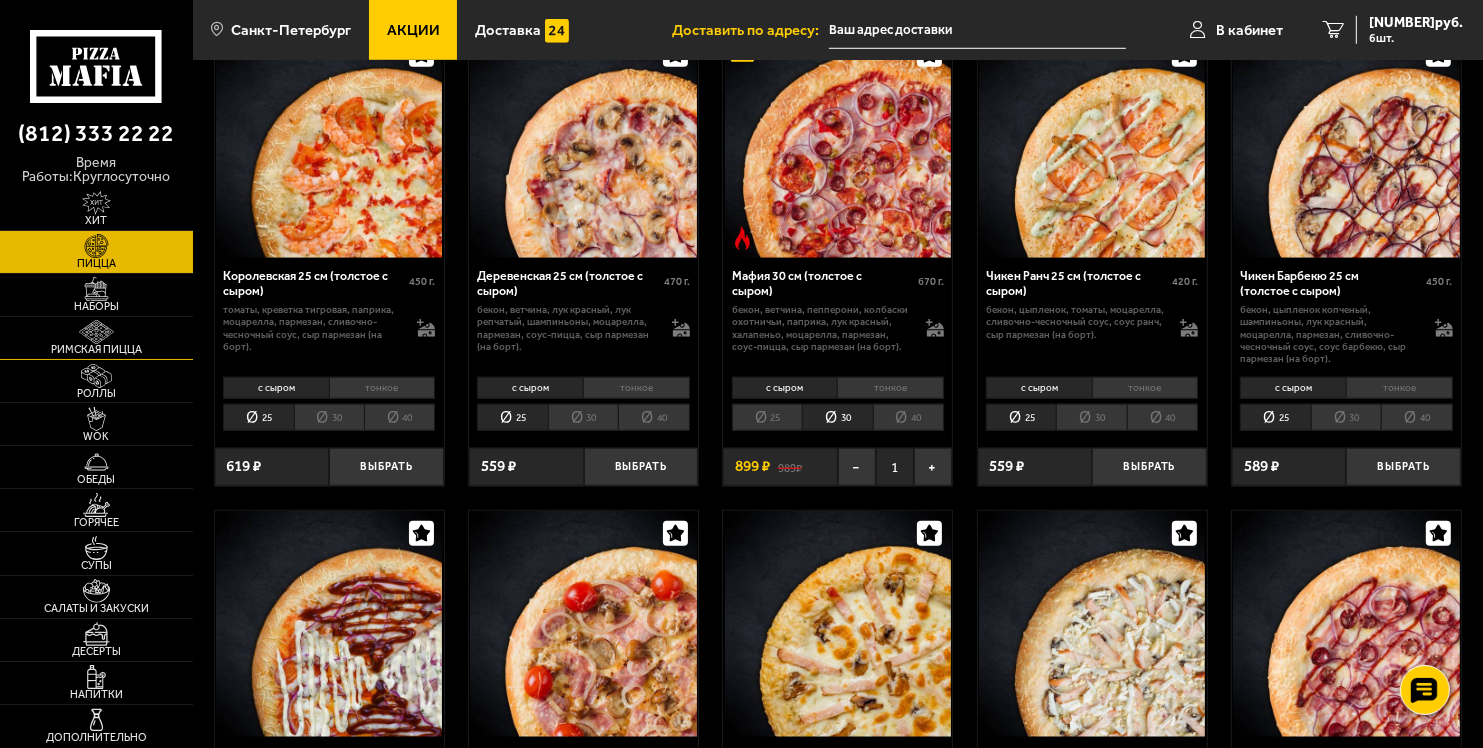 click at bounding box center [96, 332] 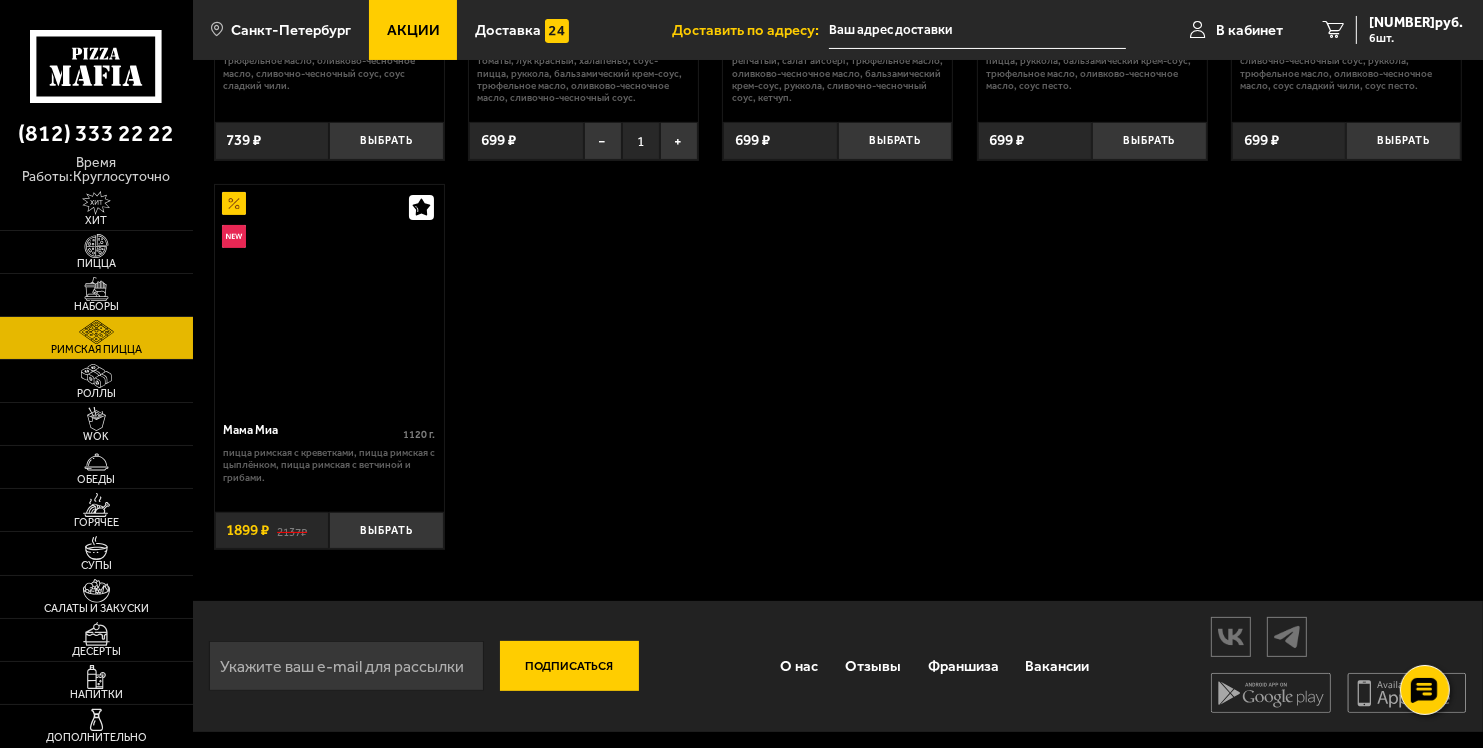 scroll, scrollTop: 0, scrollLeft: 0, axis: both 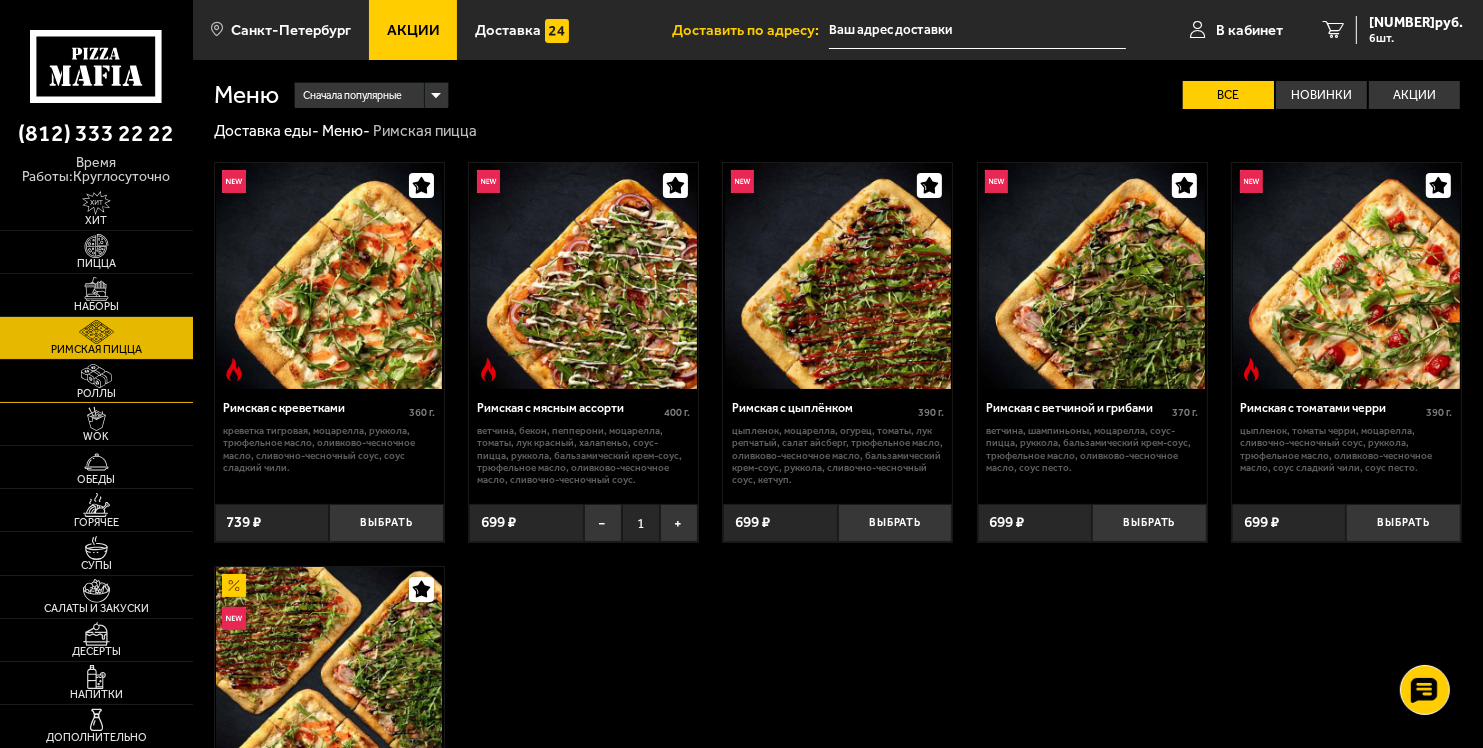 click at bounding box center [96, 376] 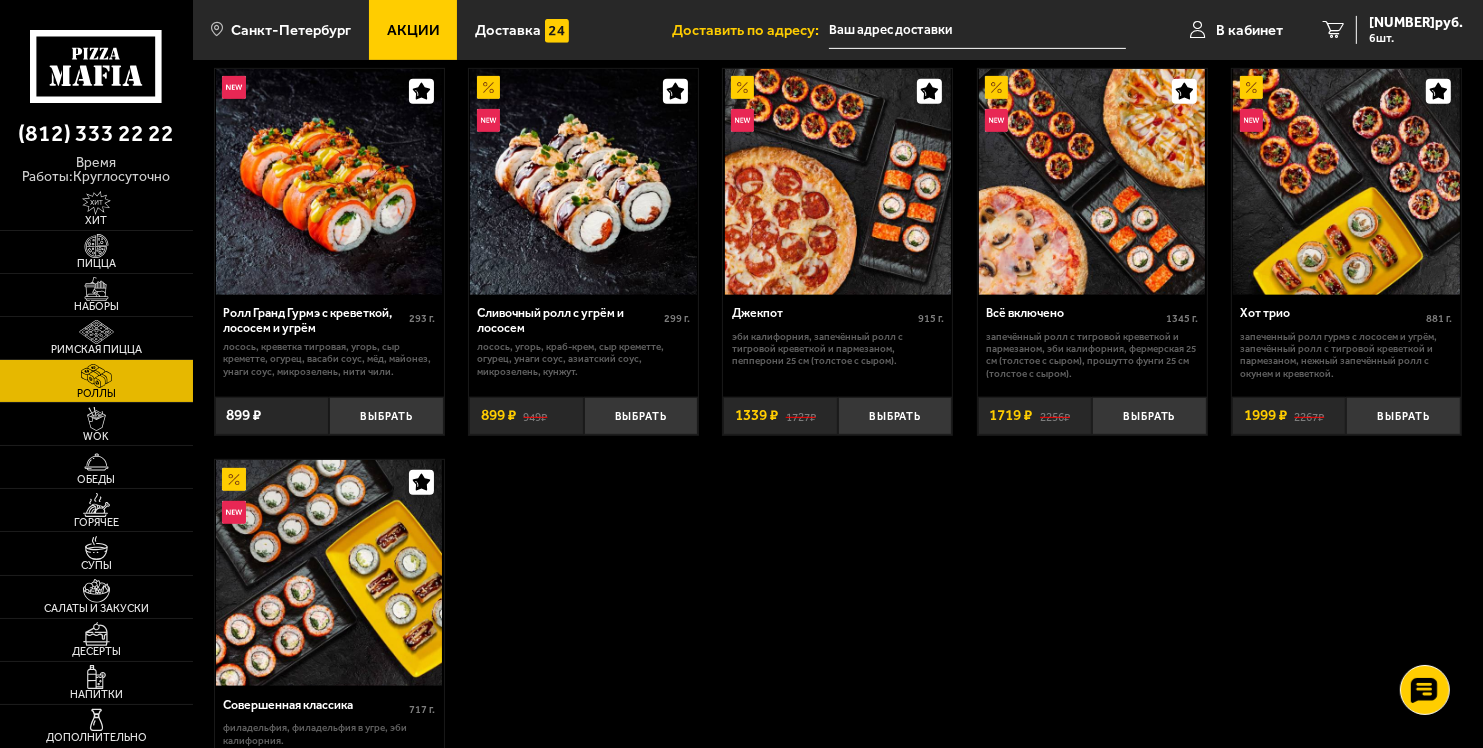 scroll, scrollTop: 900, scrollLeft: 0, axis: vertical 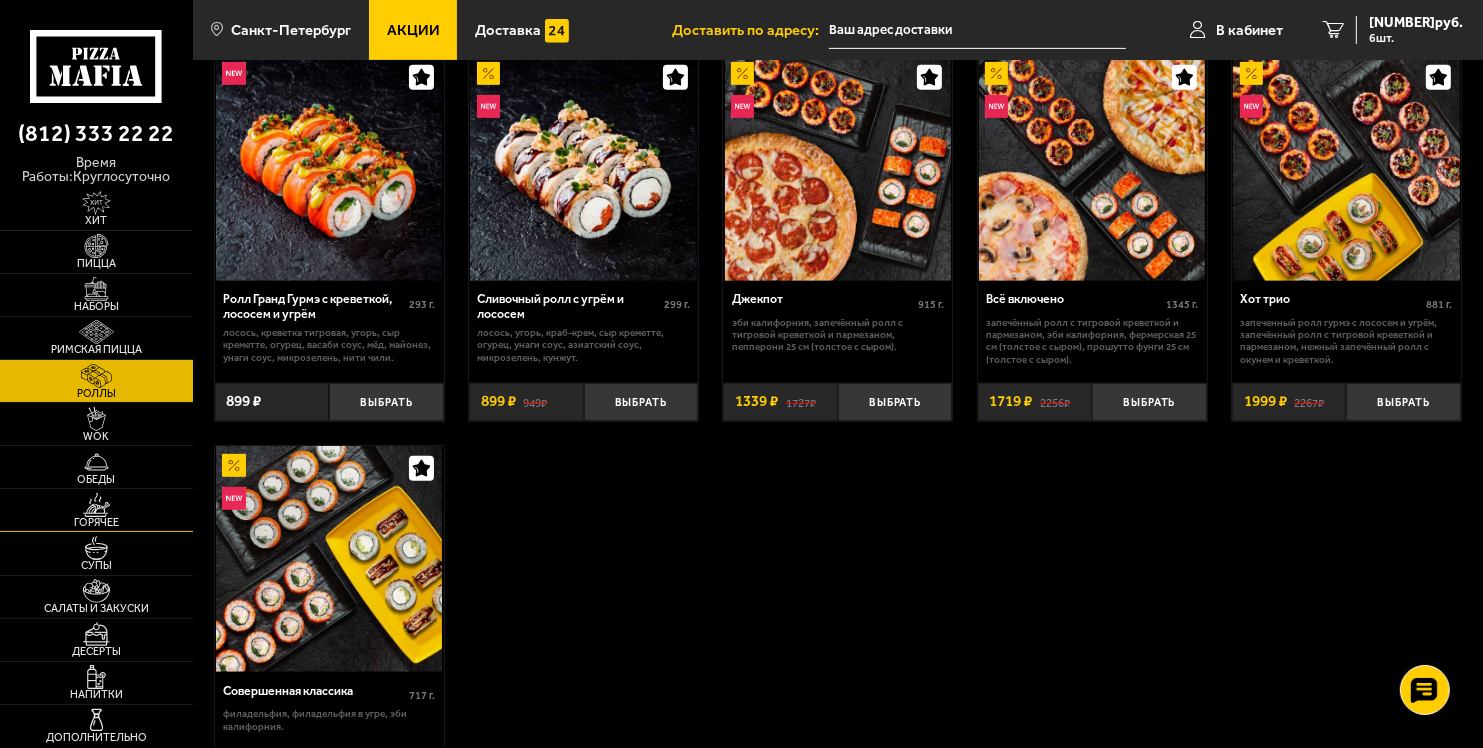 click on "Горячее" at bounding box center [96, 510] 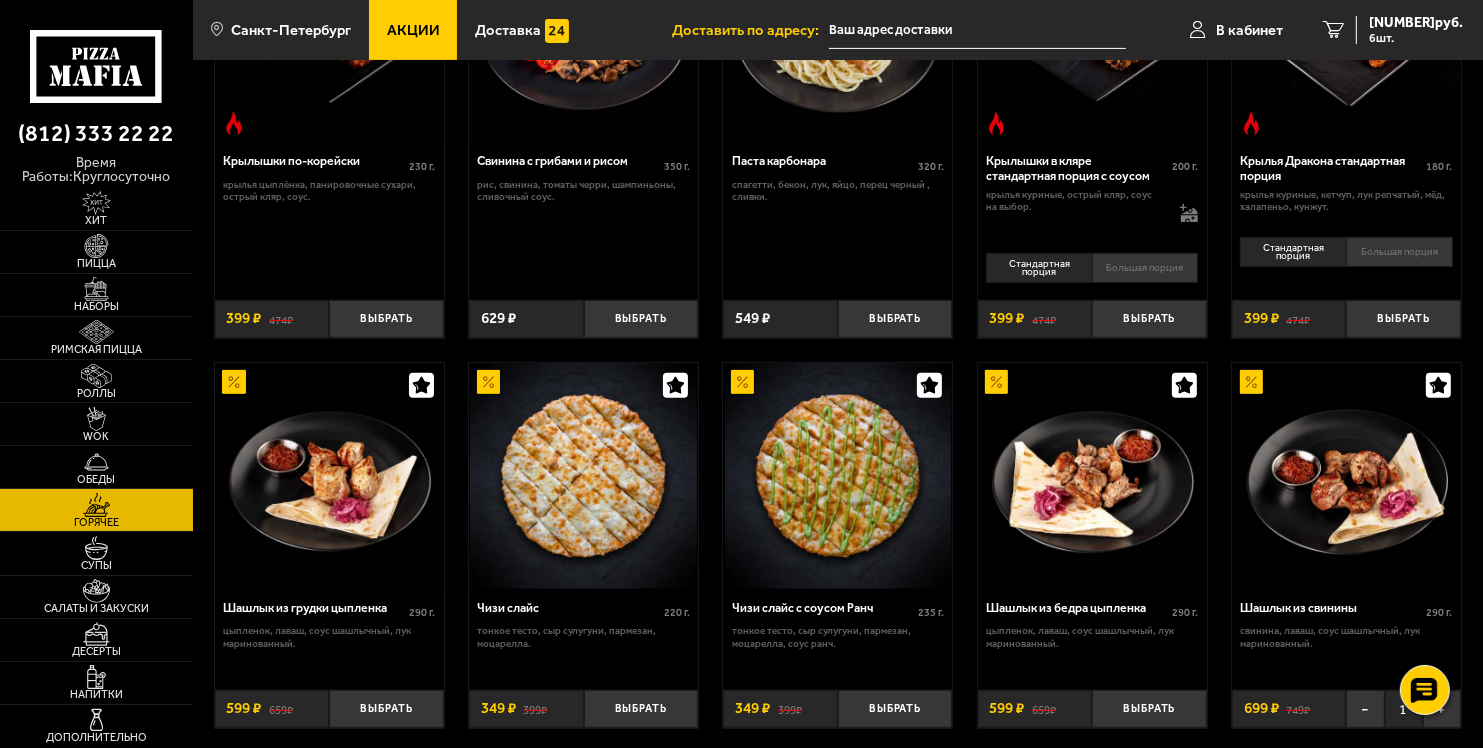 scroll, scrollTop: 700, scrollLeft: 0, axis: vertical 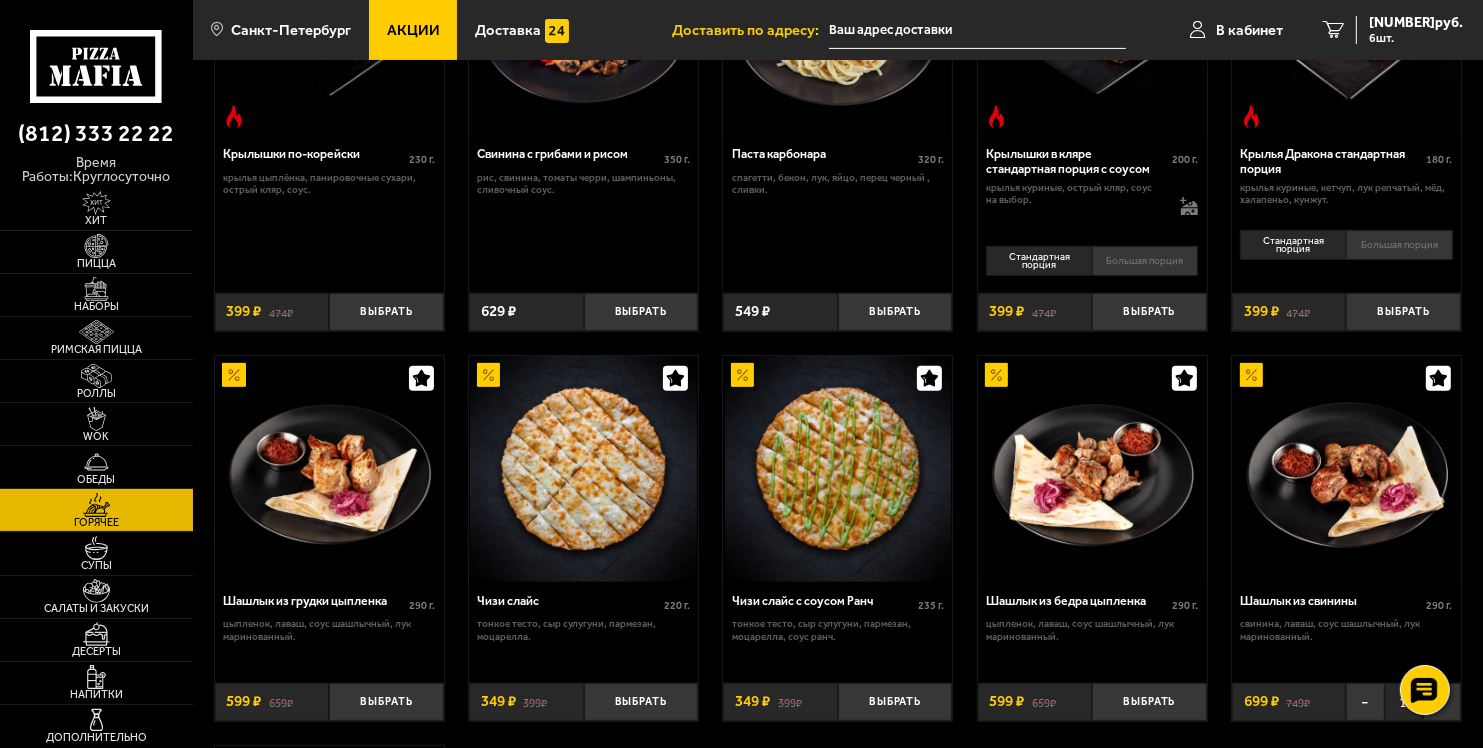 click at bounding box center (1346, 469) 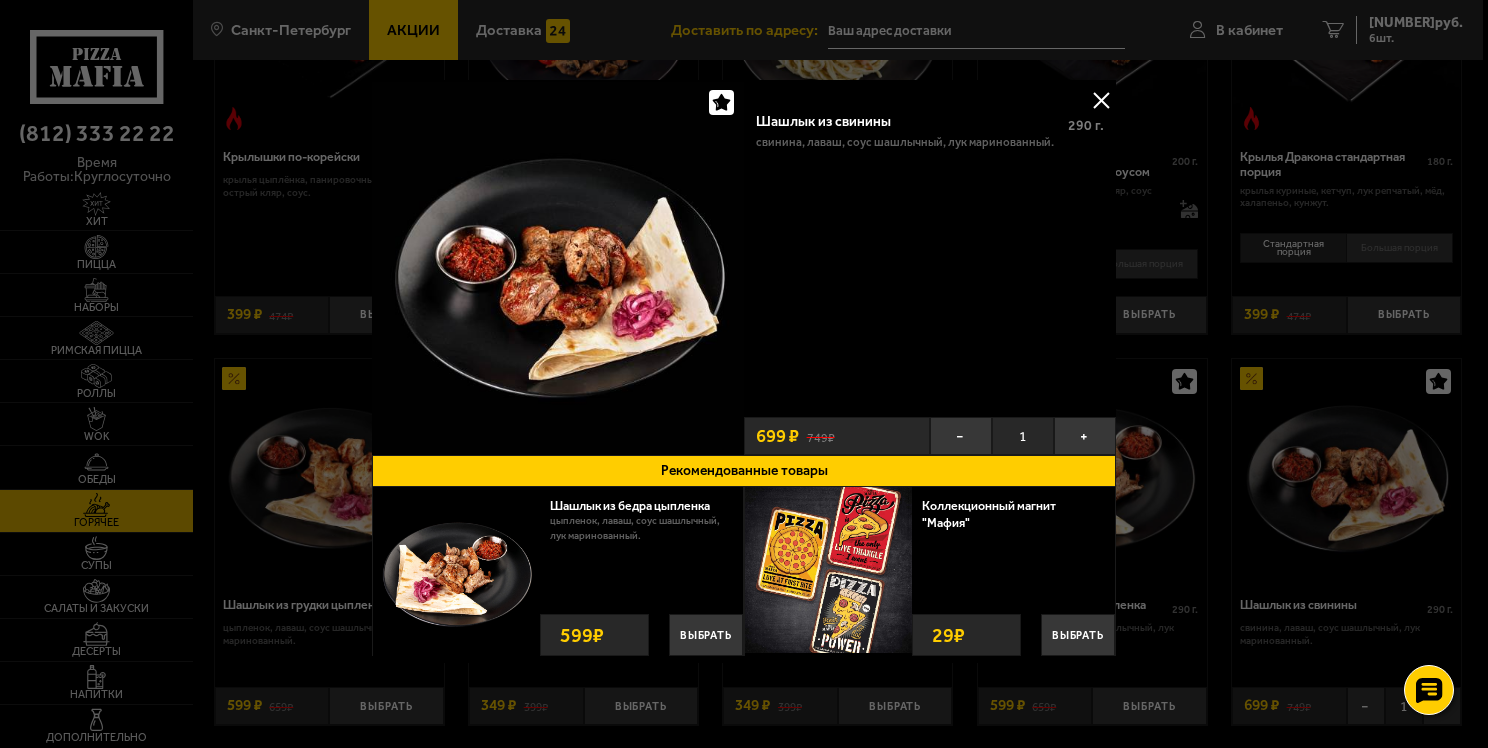 click on "Шашлык из свинины 290 г . свинина, лаваш, соус шашлычный, лук маринованный." at bounding box center (930, 254) 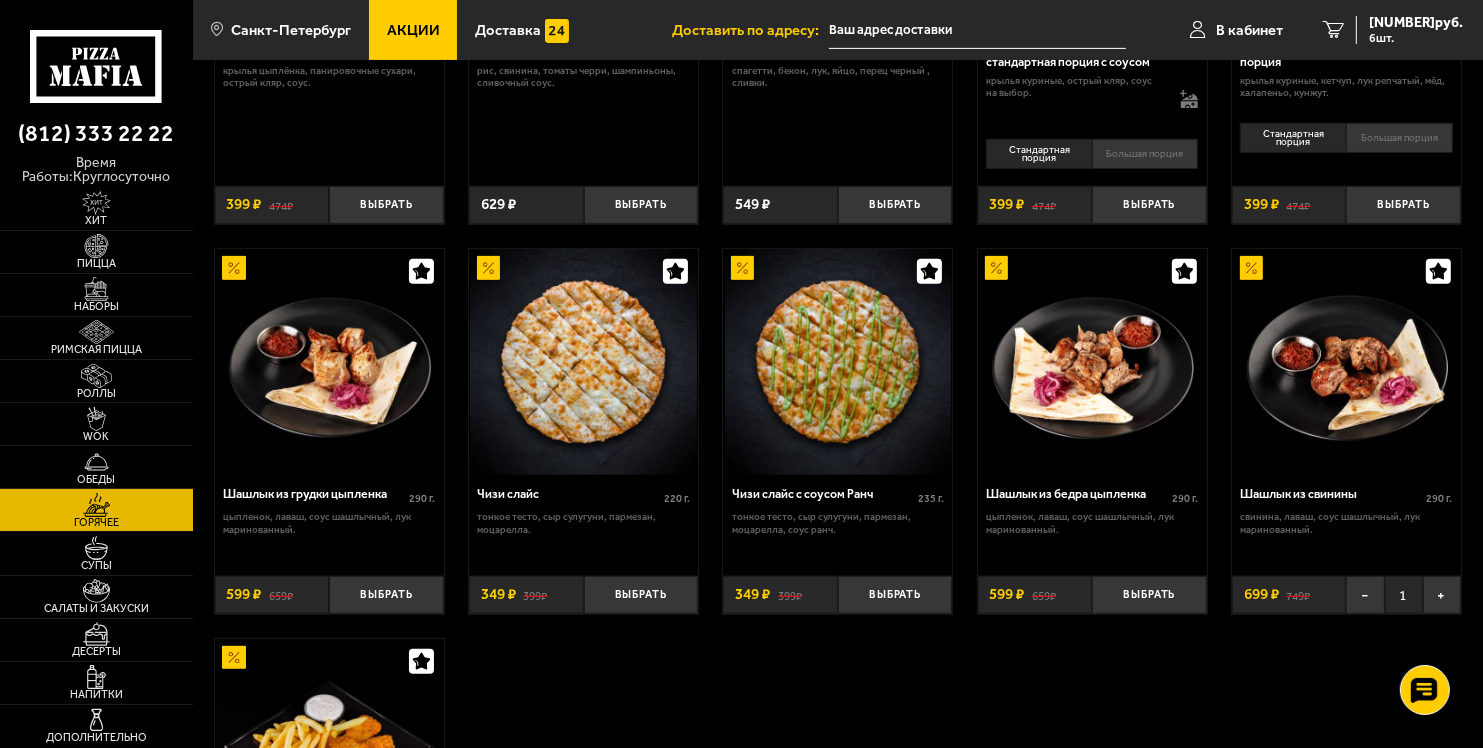 scroll, scrollTop: 800, scrollLeft: 0, axis: vertical 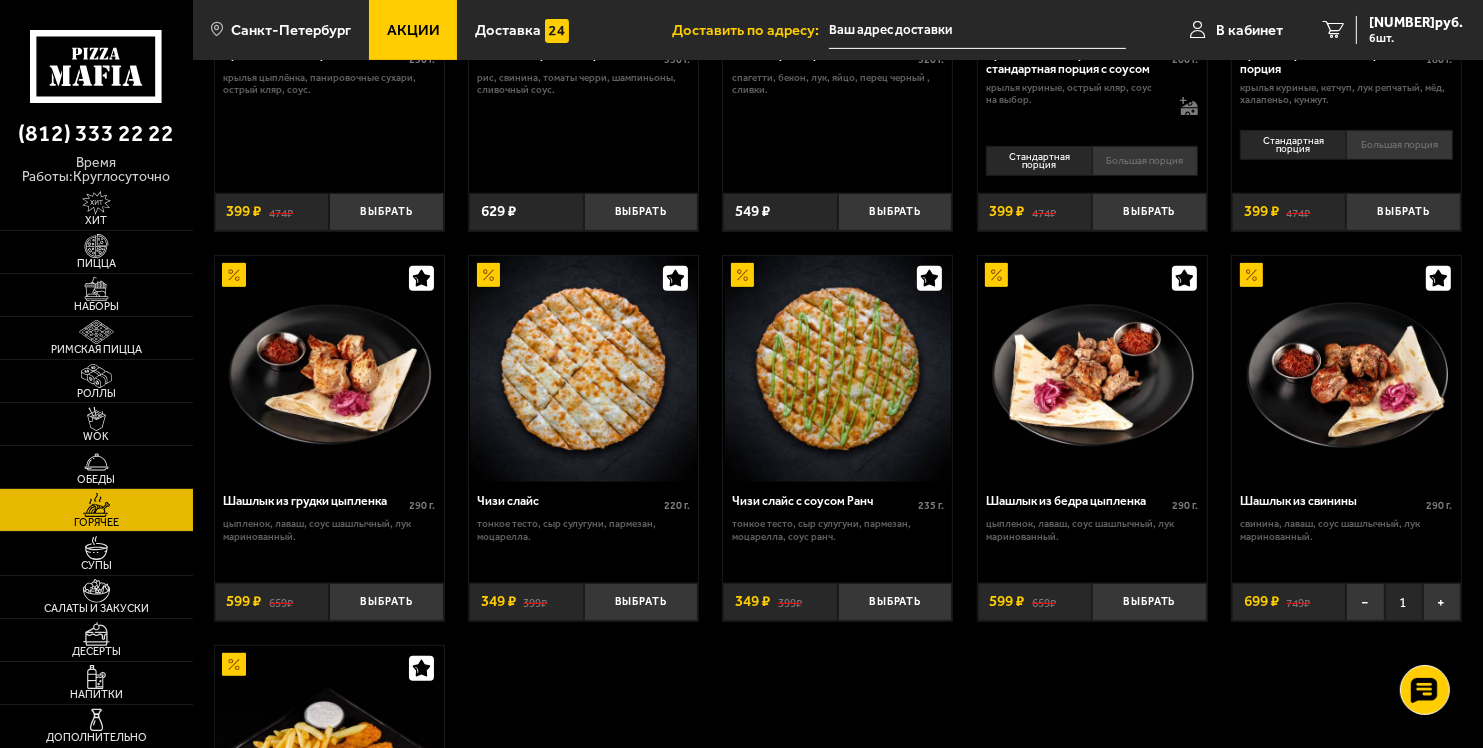 click at bounding box center (1346, 369) 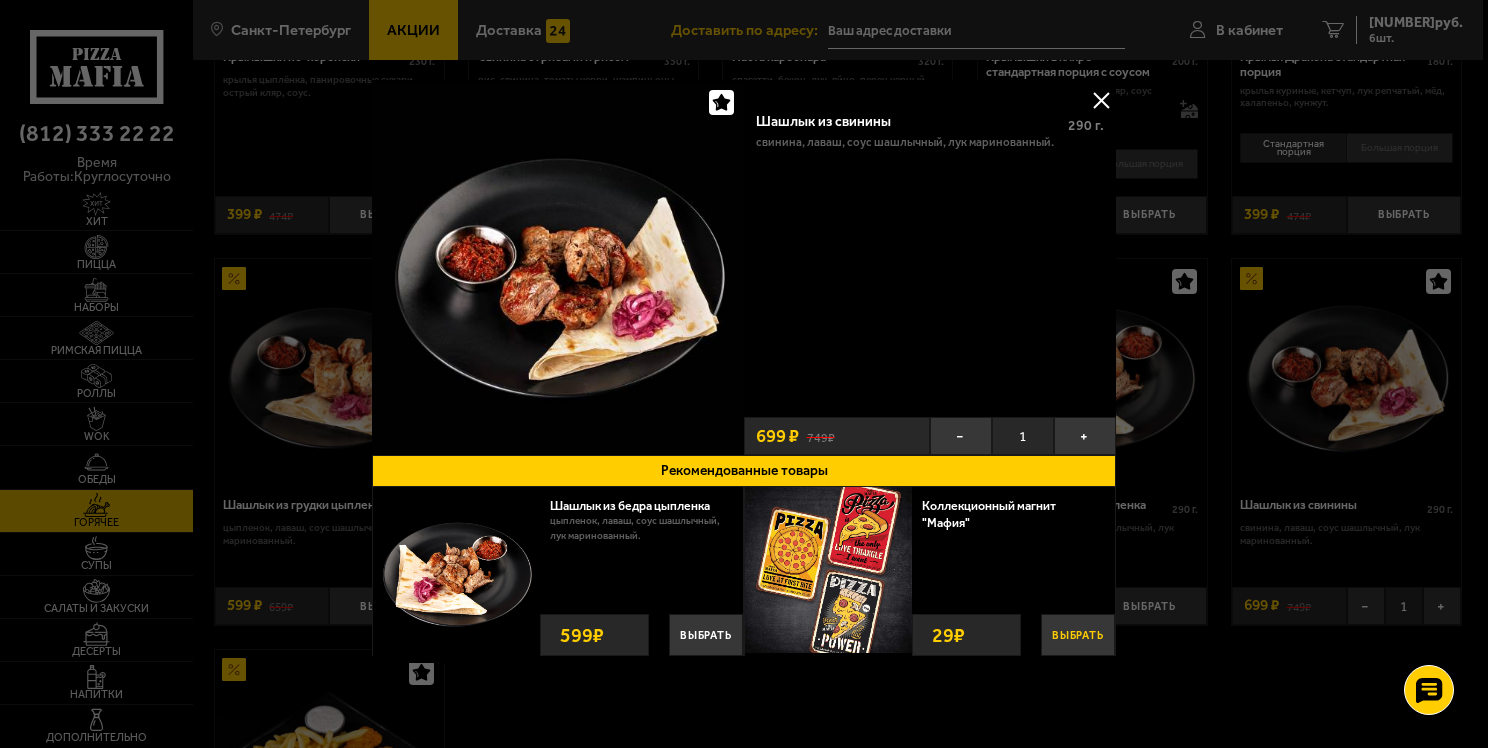 click on "Выбрать" at bounding box center [1078, 635] 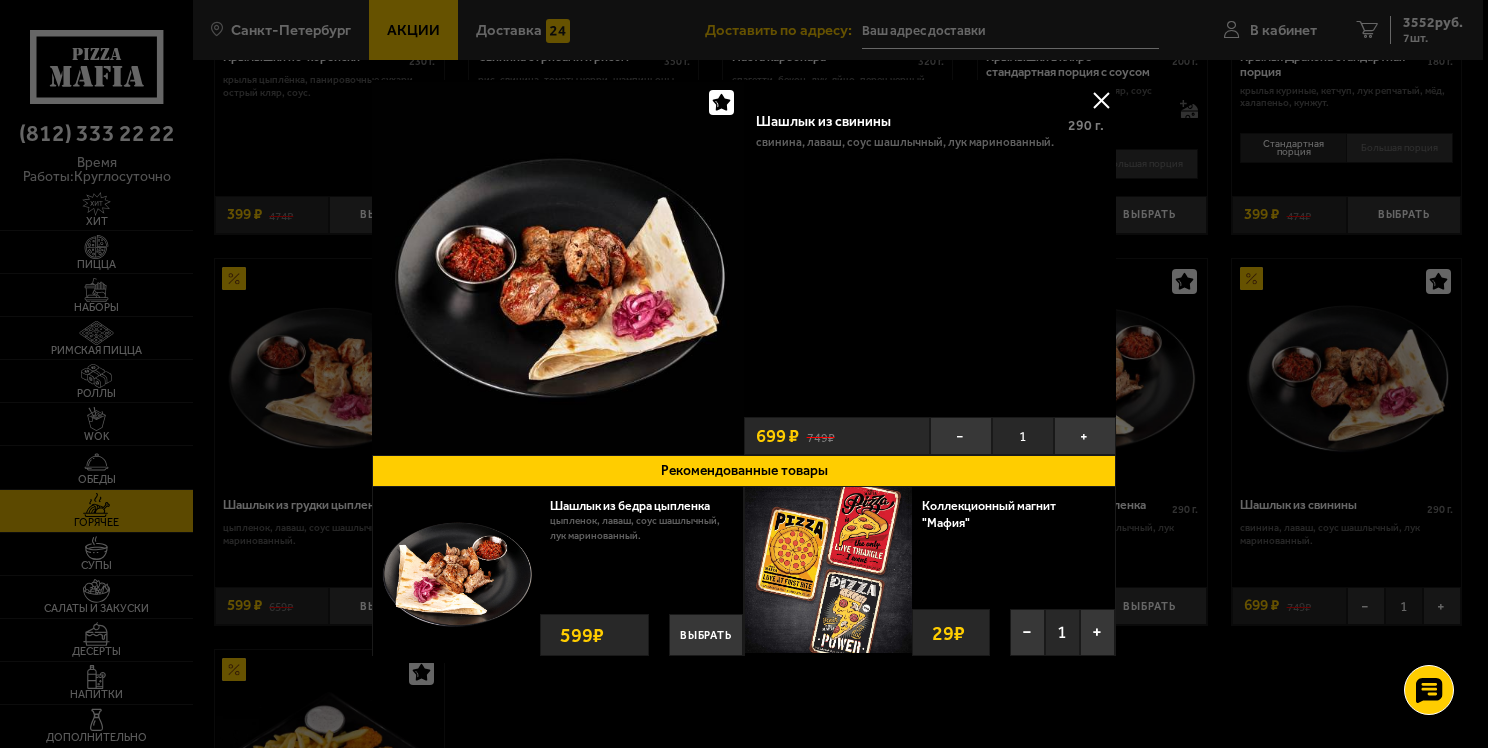 click at bounding box center (1101, 100) 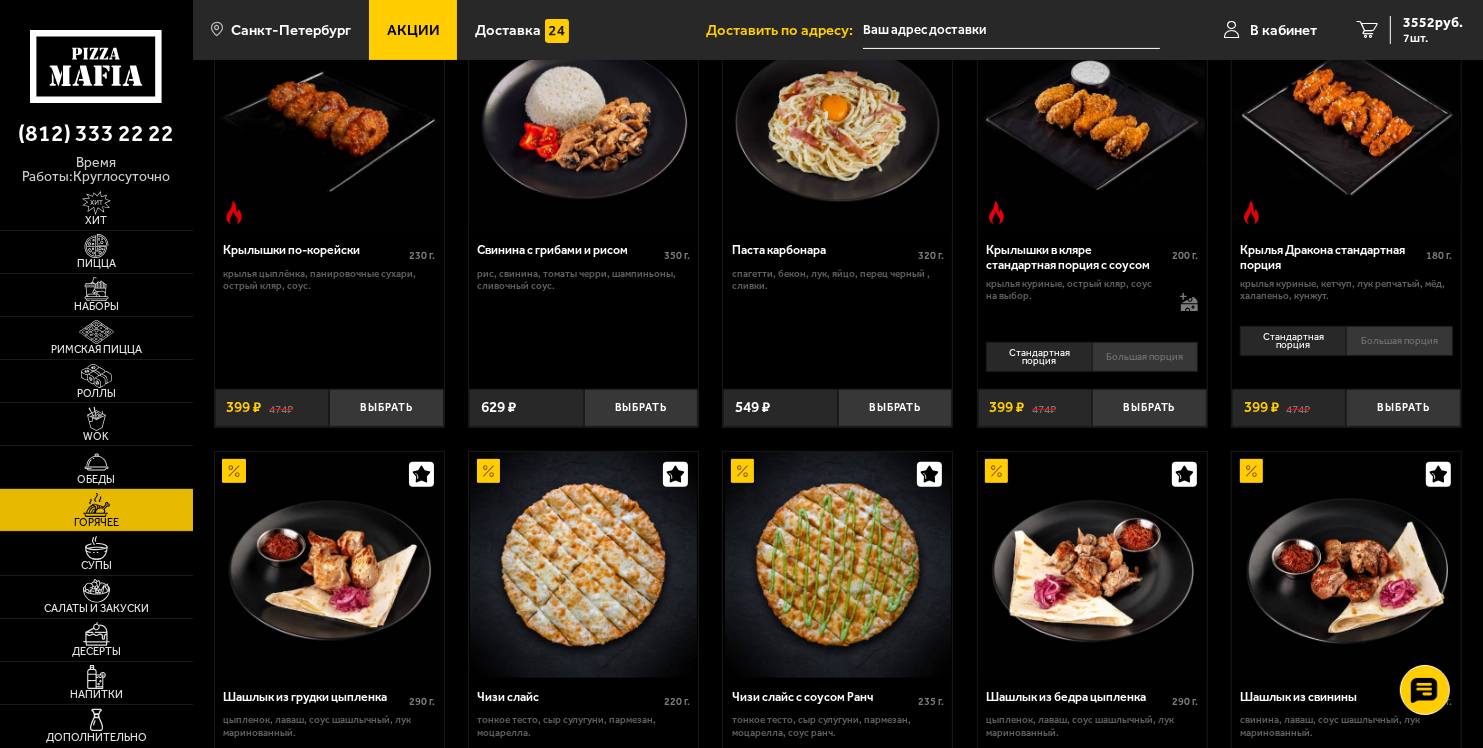 scroll, scrollTop: 600, scrollLeft: 0, axis: vertical 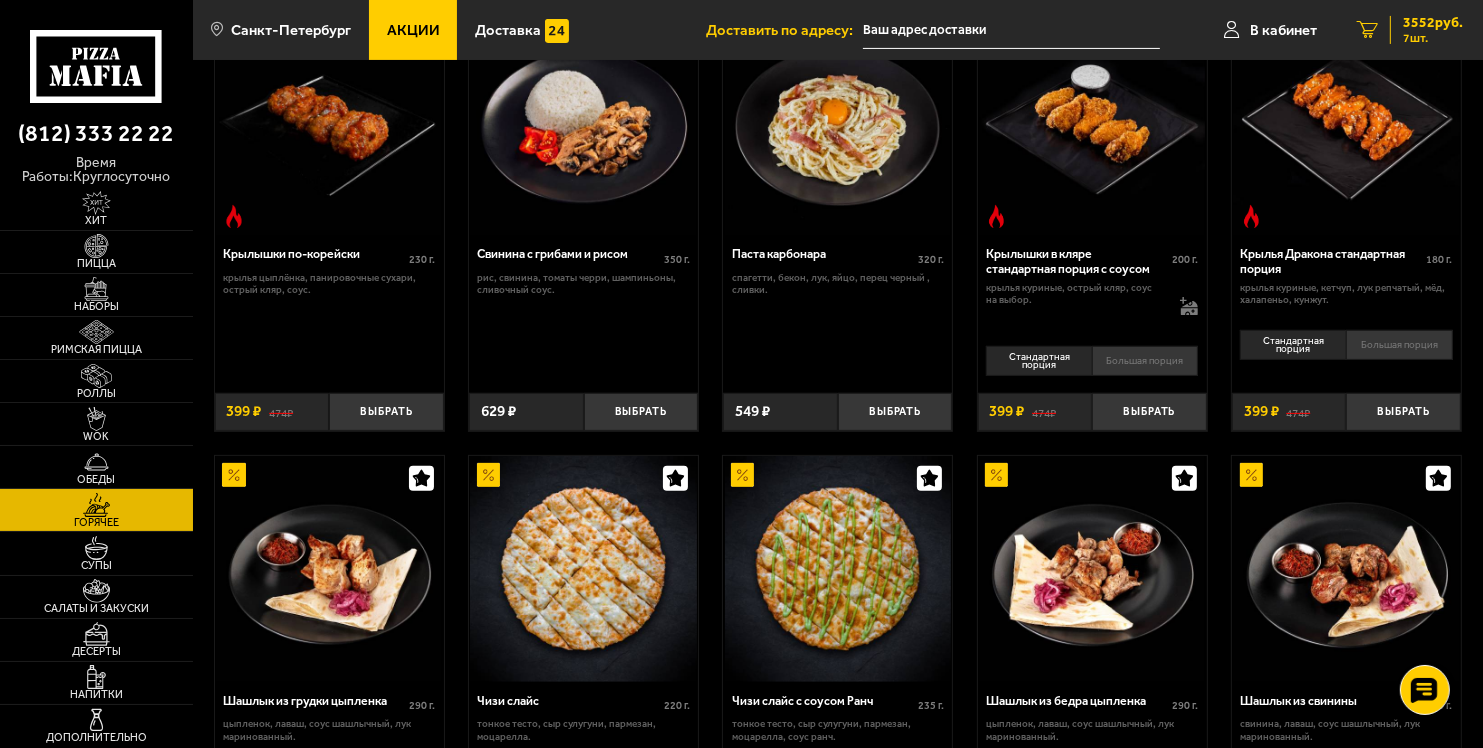 click on "7" at bounding box center (1367, 30) 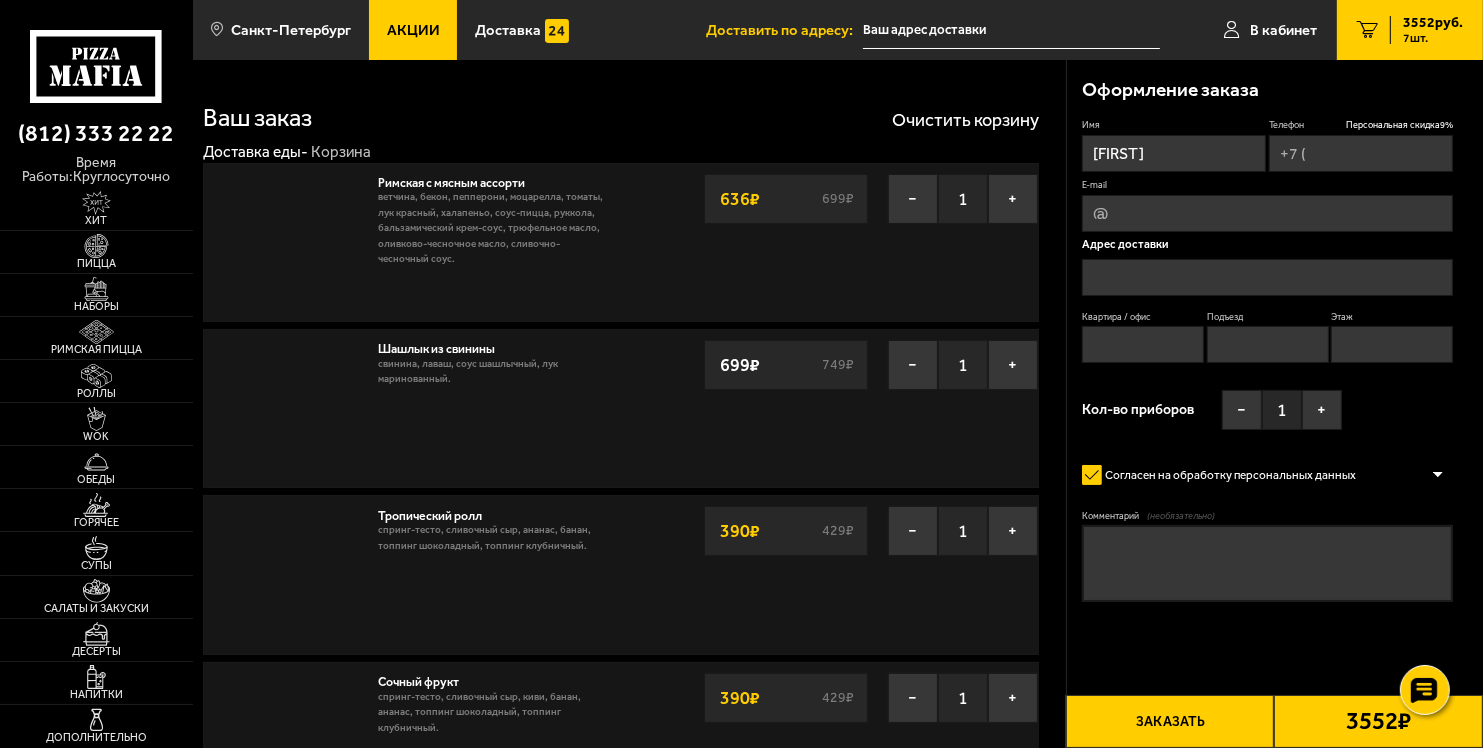 type on "[PHONE]" 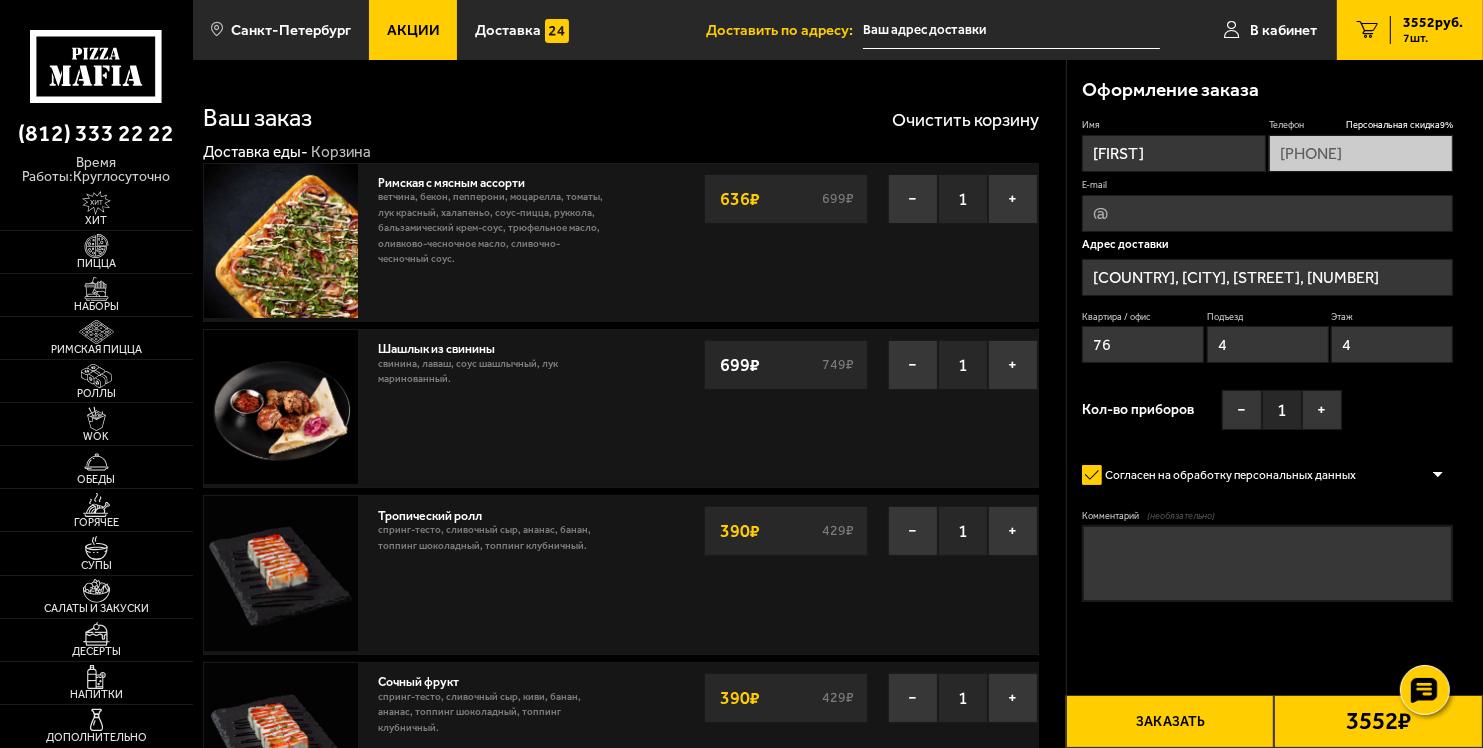 type on "[STREET], [NUMBER]" 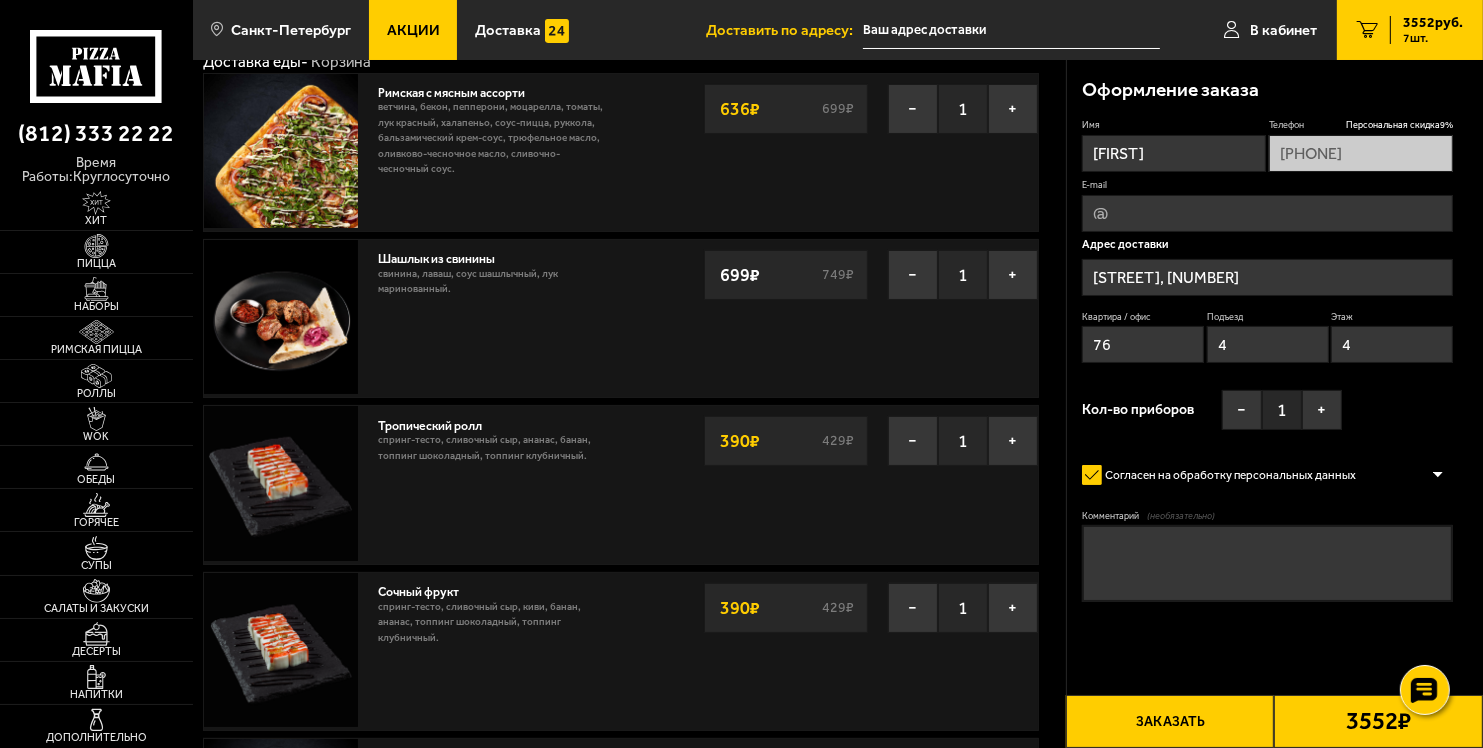 scroll, scrollTop: 0, scrollLeft: 0, axis: both 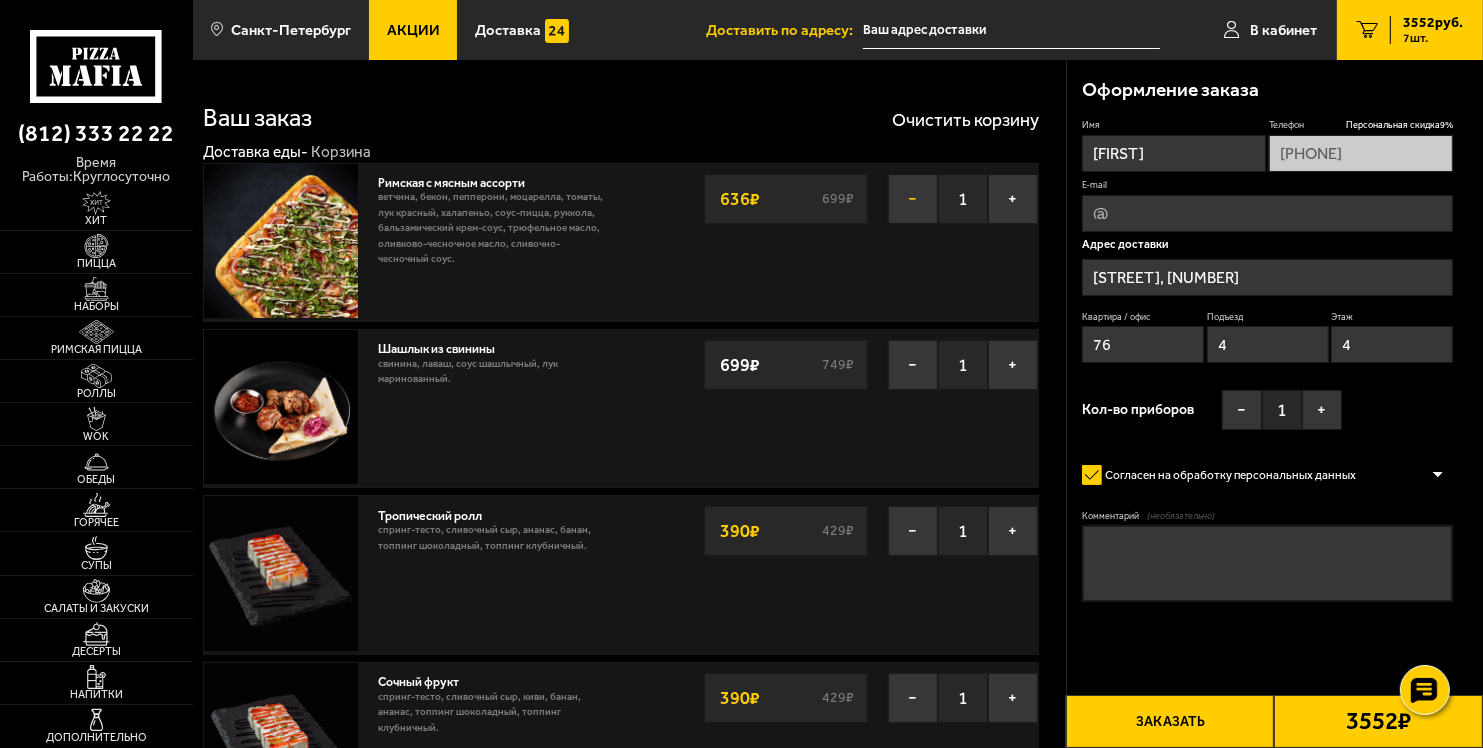 click on "−" at bounding box center (913, 199) 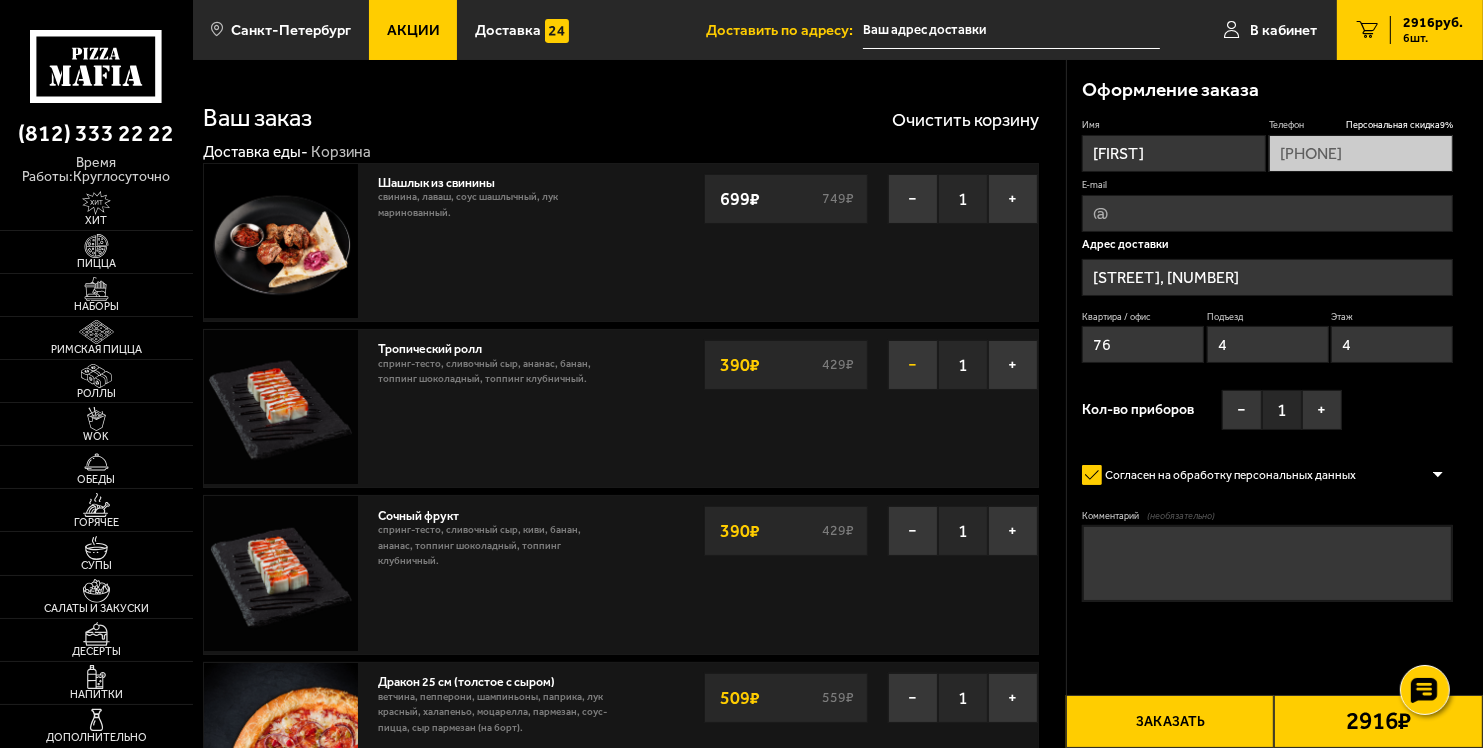 click on "−" at bounding box center (913, 365) 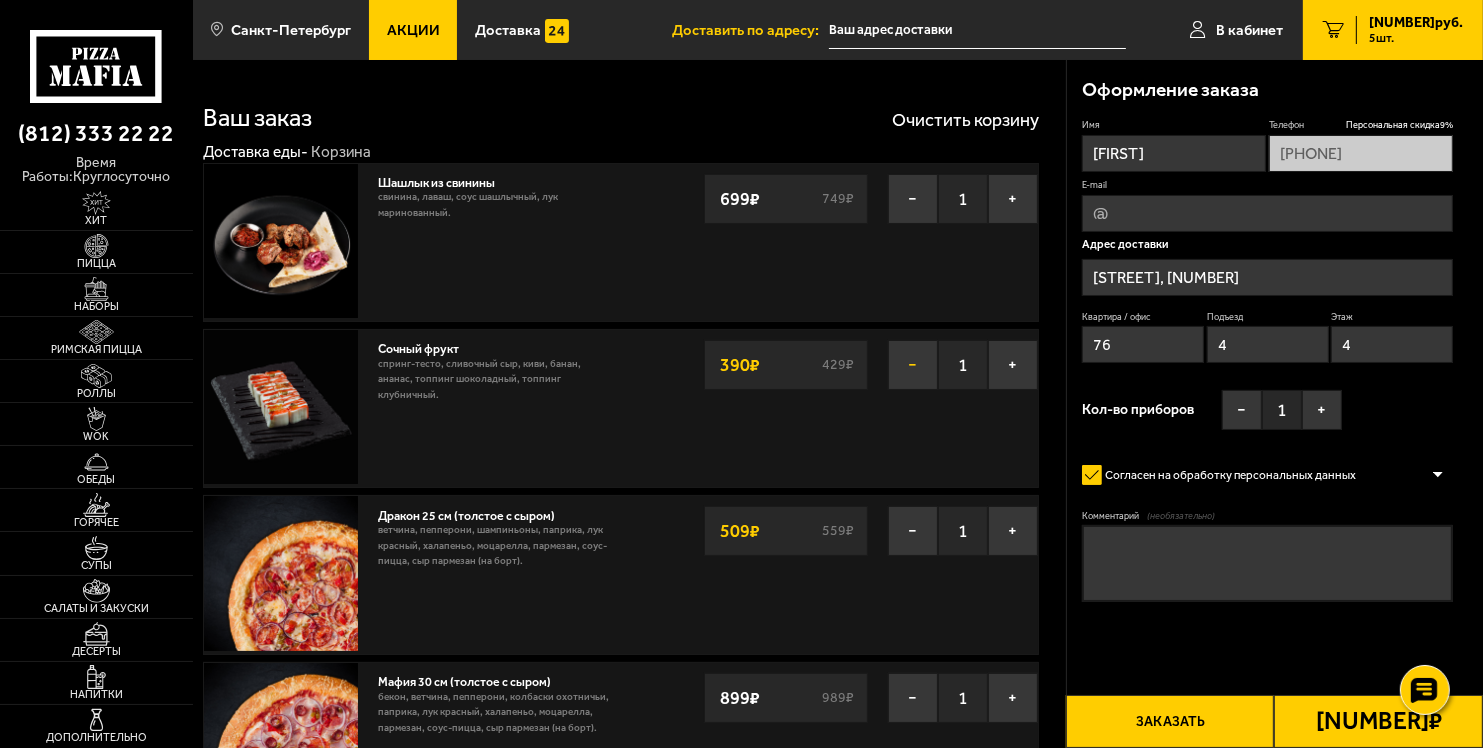 click on "−" at bounding box center [913, 365] 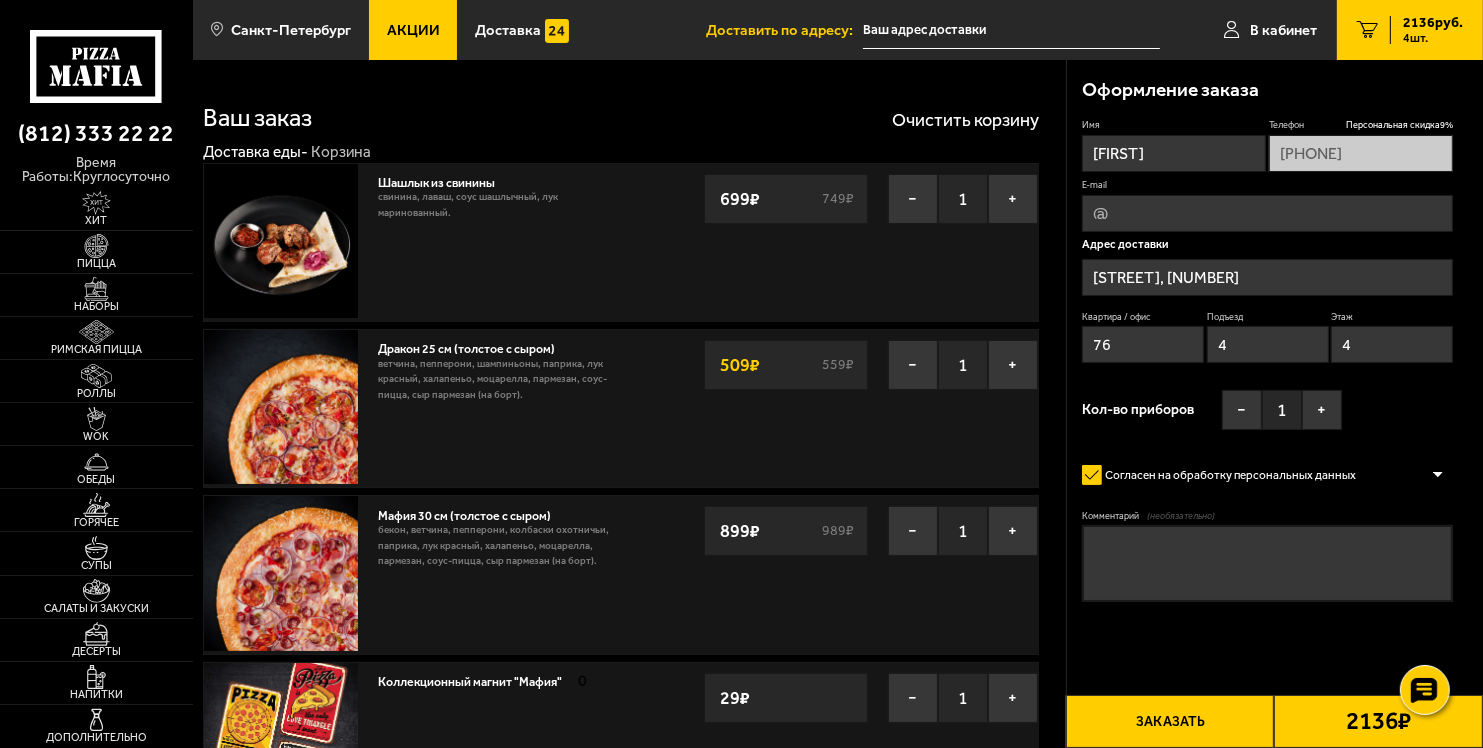 click on "−" at bounding box center (913, 365) 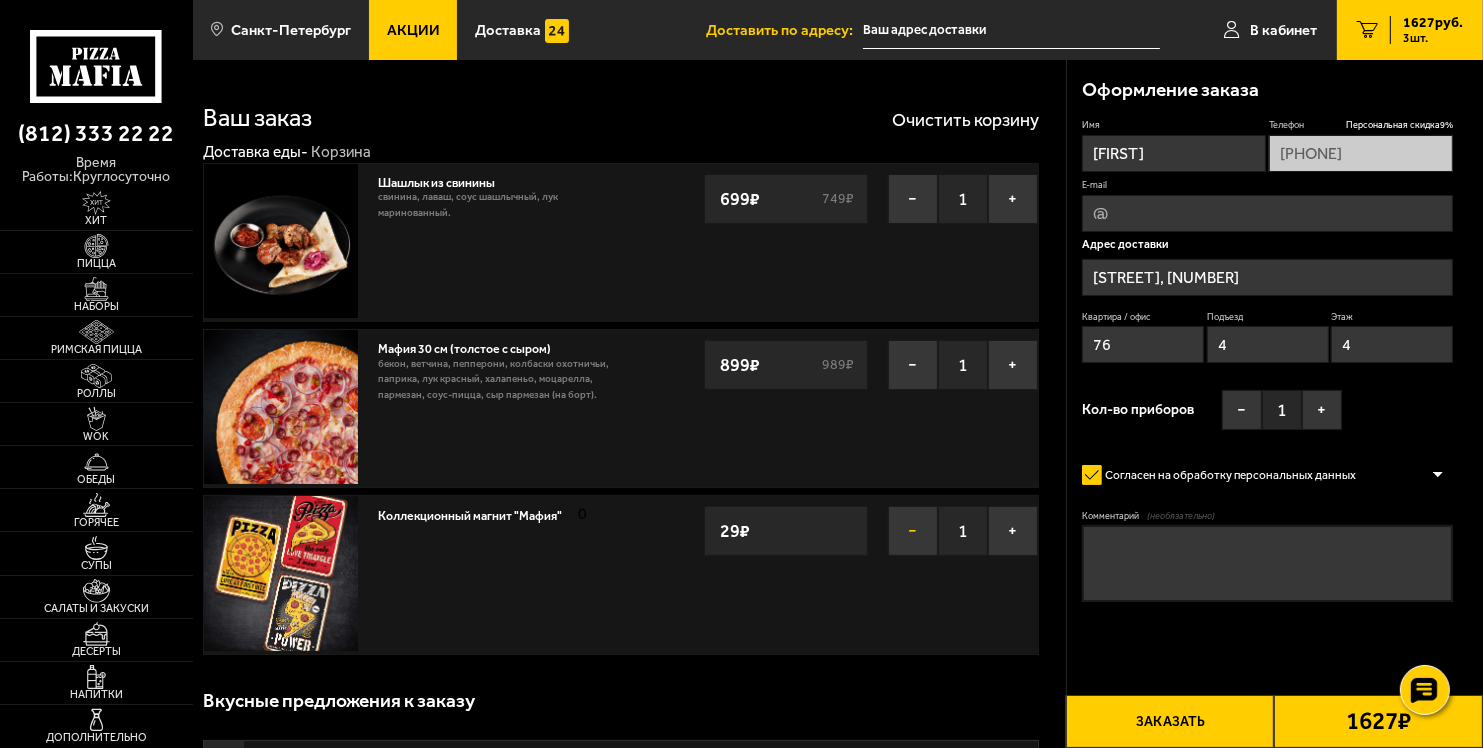 click on "−" at bounding box center [913, 531] 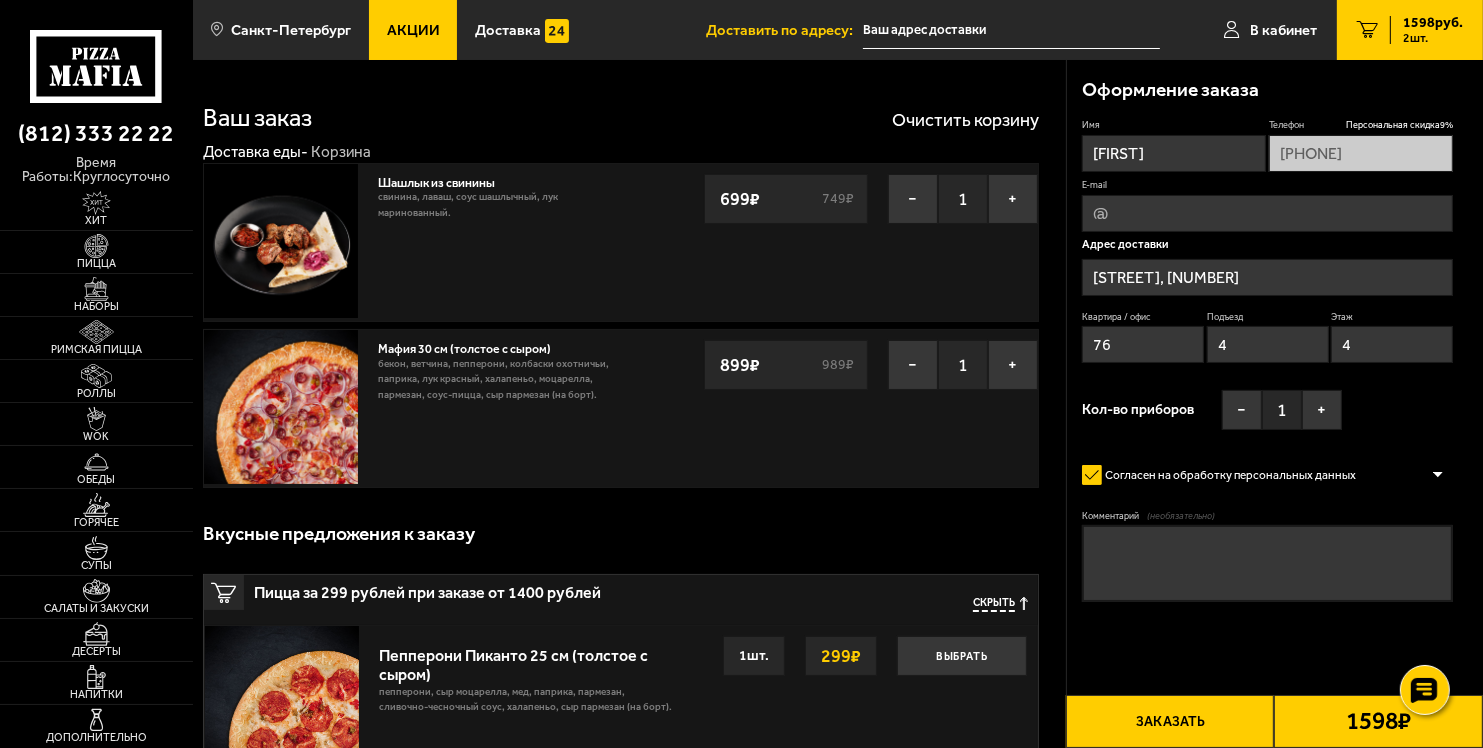 click on "Вкусные предложения к заказу" at bounding box center [621, 533] 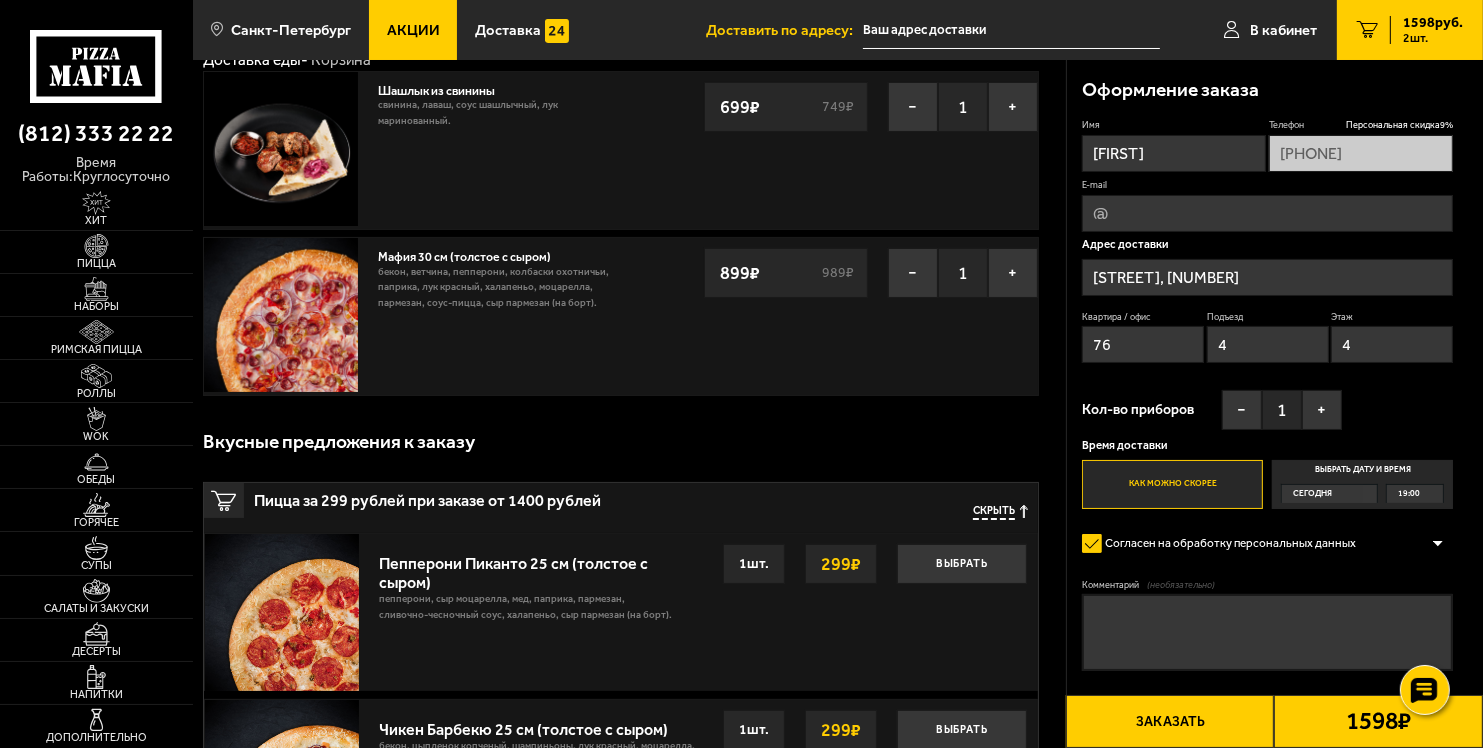 scroll, scrollTop: 100, scrollLeft: 0, axis: vertical 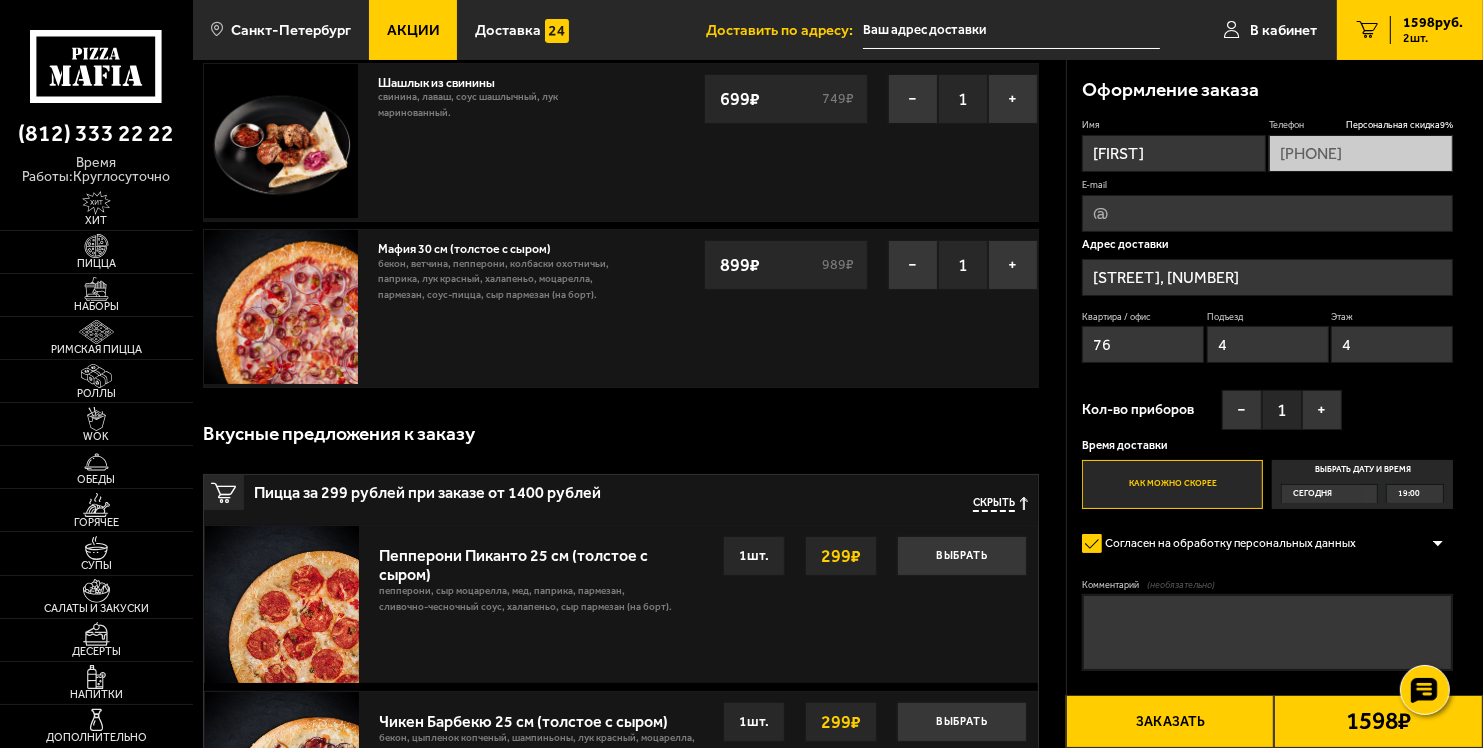 click on "Заказать" at bounding box center (1170, 721) 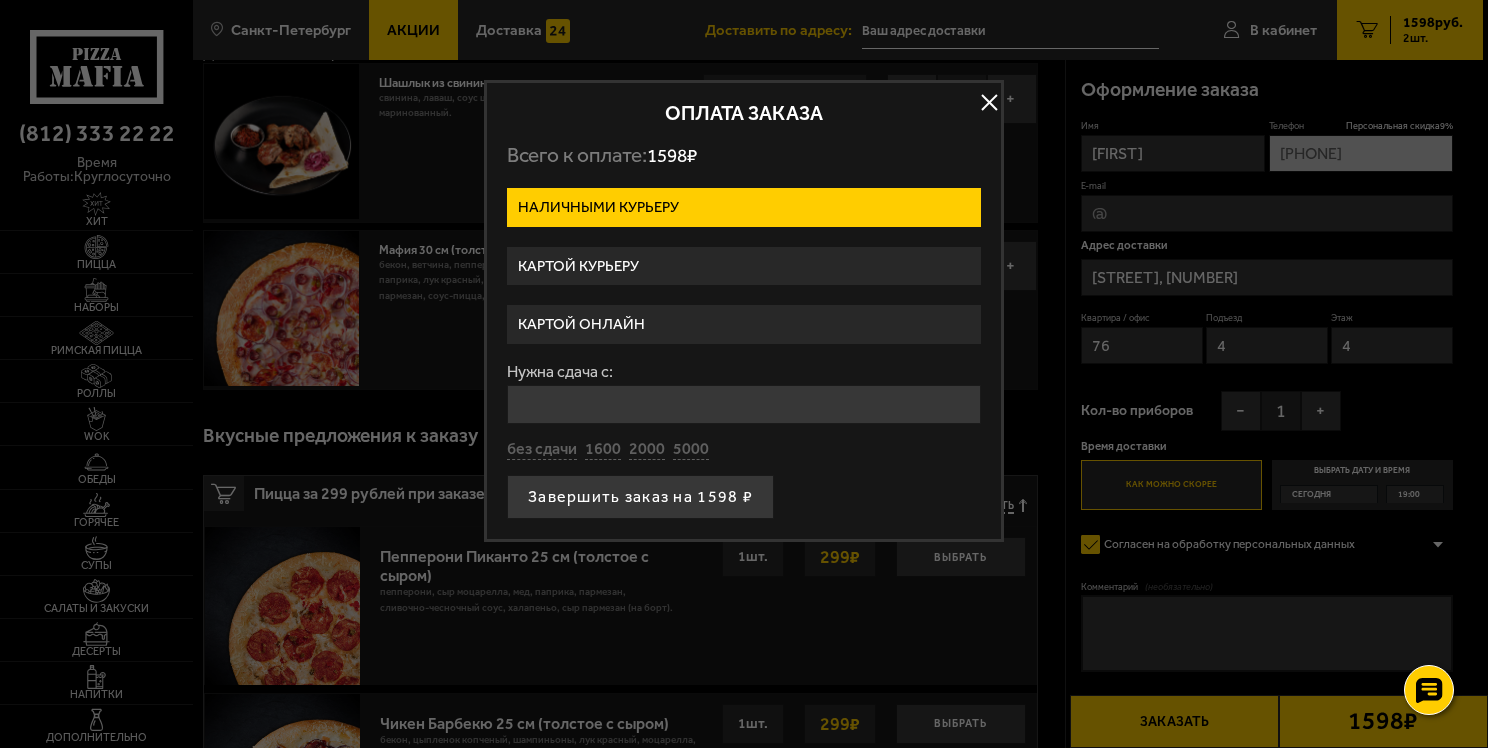 click on "Картой онлайн" at bounding box center (744, 324) 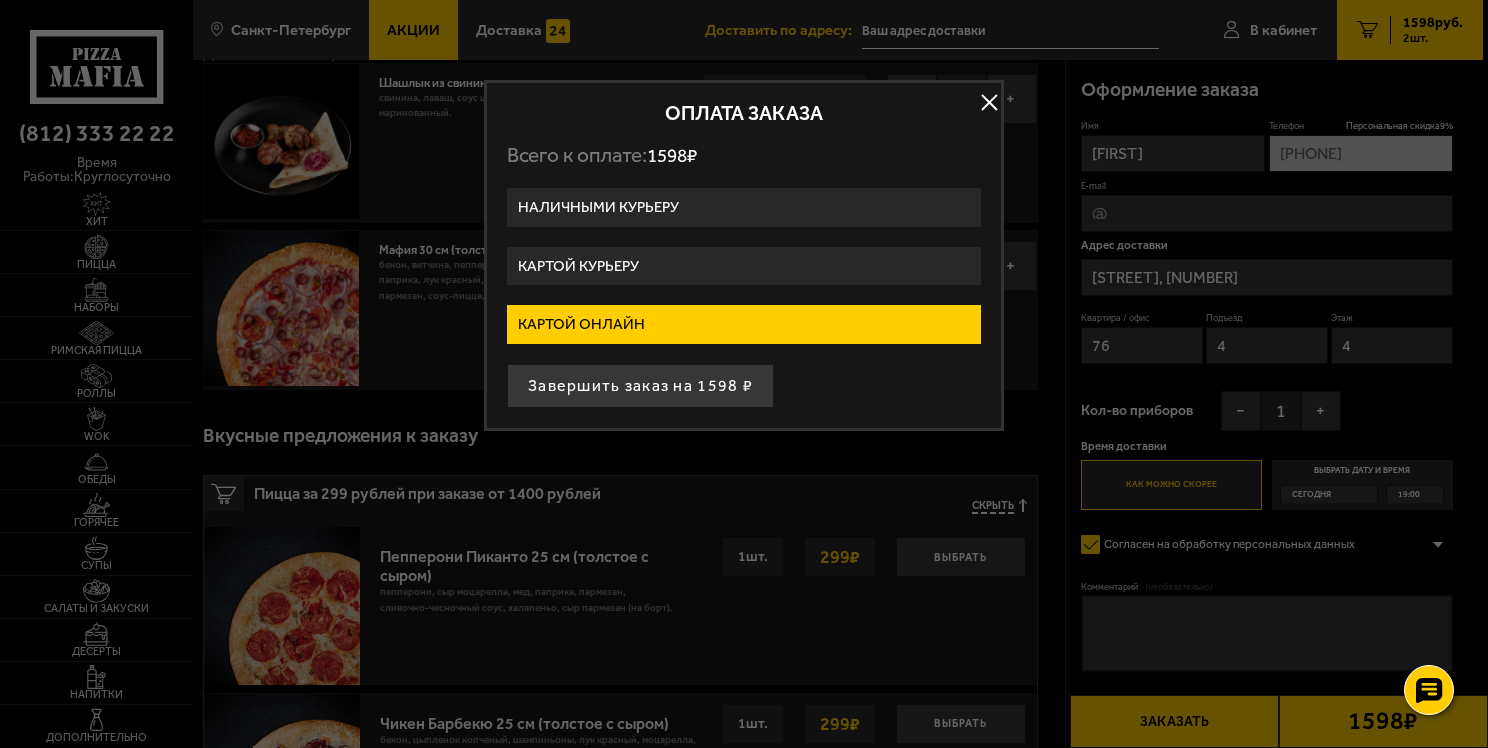 click on "Картой онлайн" at bounding box center [744, 324] 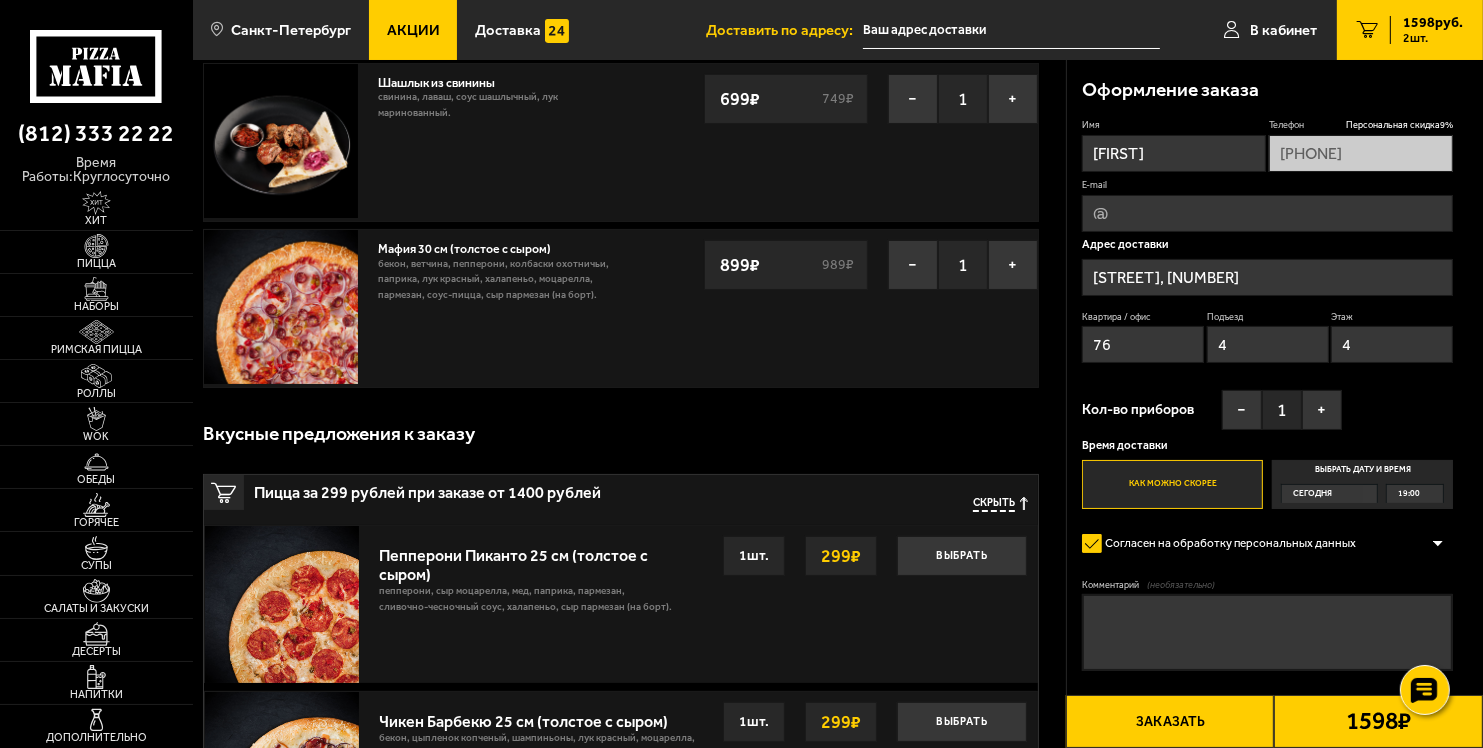 click on "E-mail" at bounding box center [1267, 213] 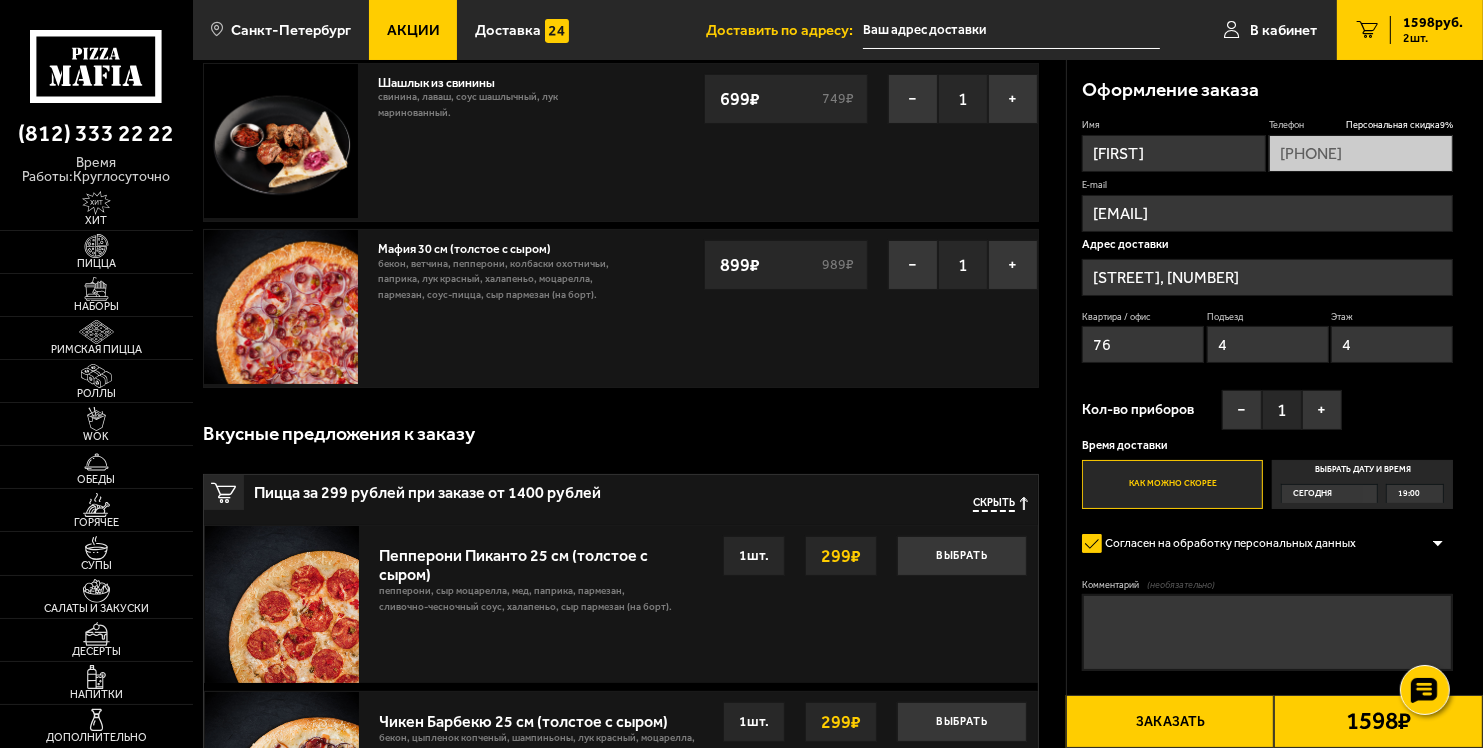 click on "Заказать" at bounding box center (1170, 721) 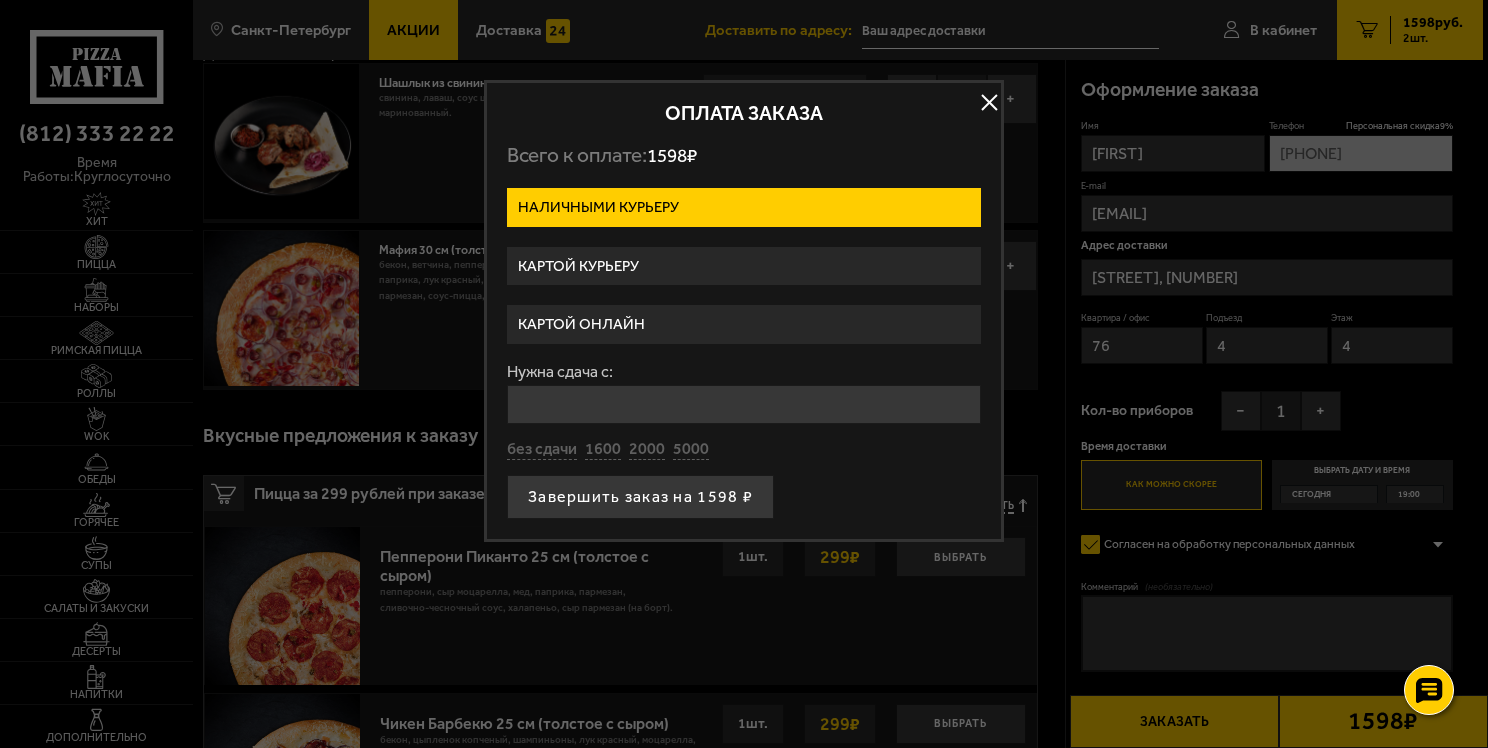 click on "Картой онлайн" at bounding box center (744, 324) 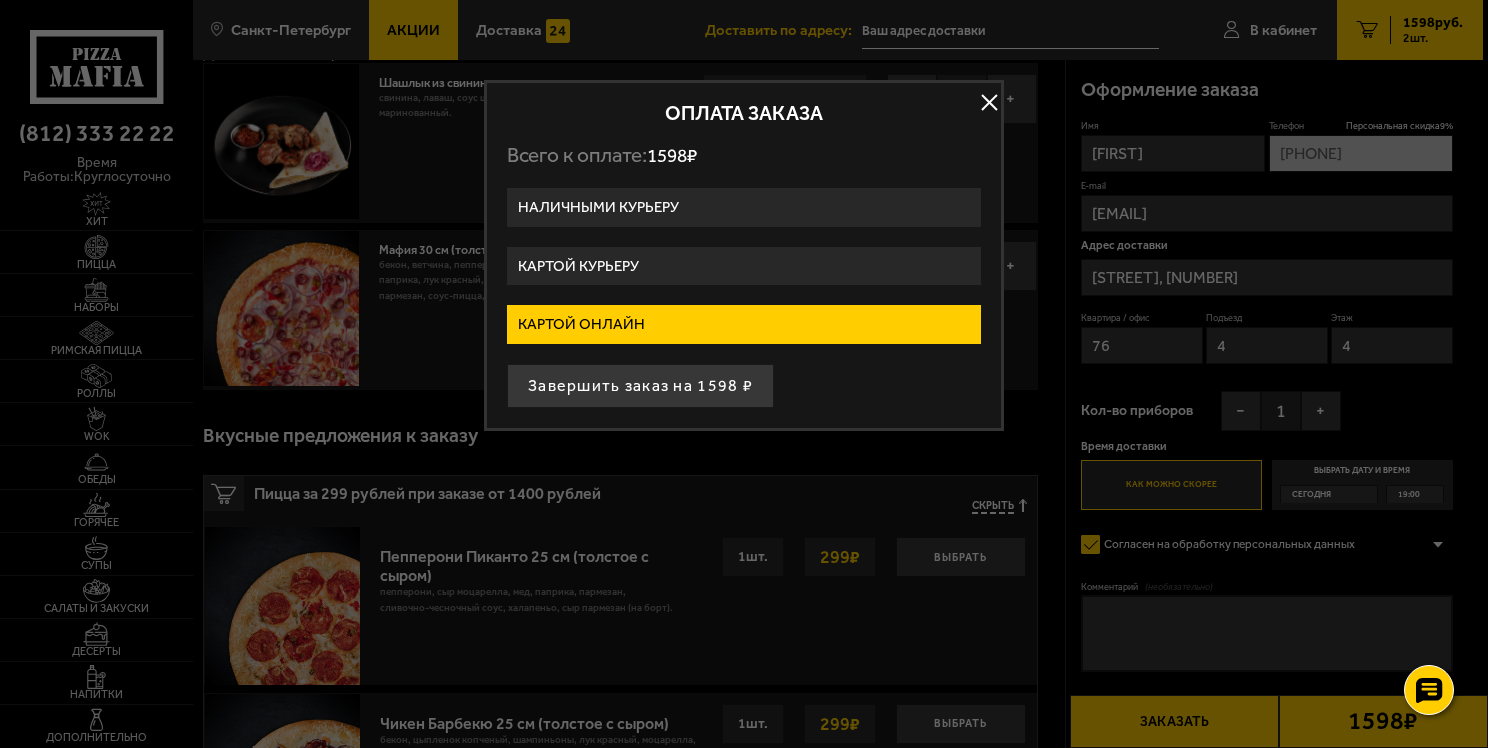 click on "Картой курьеру" at bounding box center [744, 266] 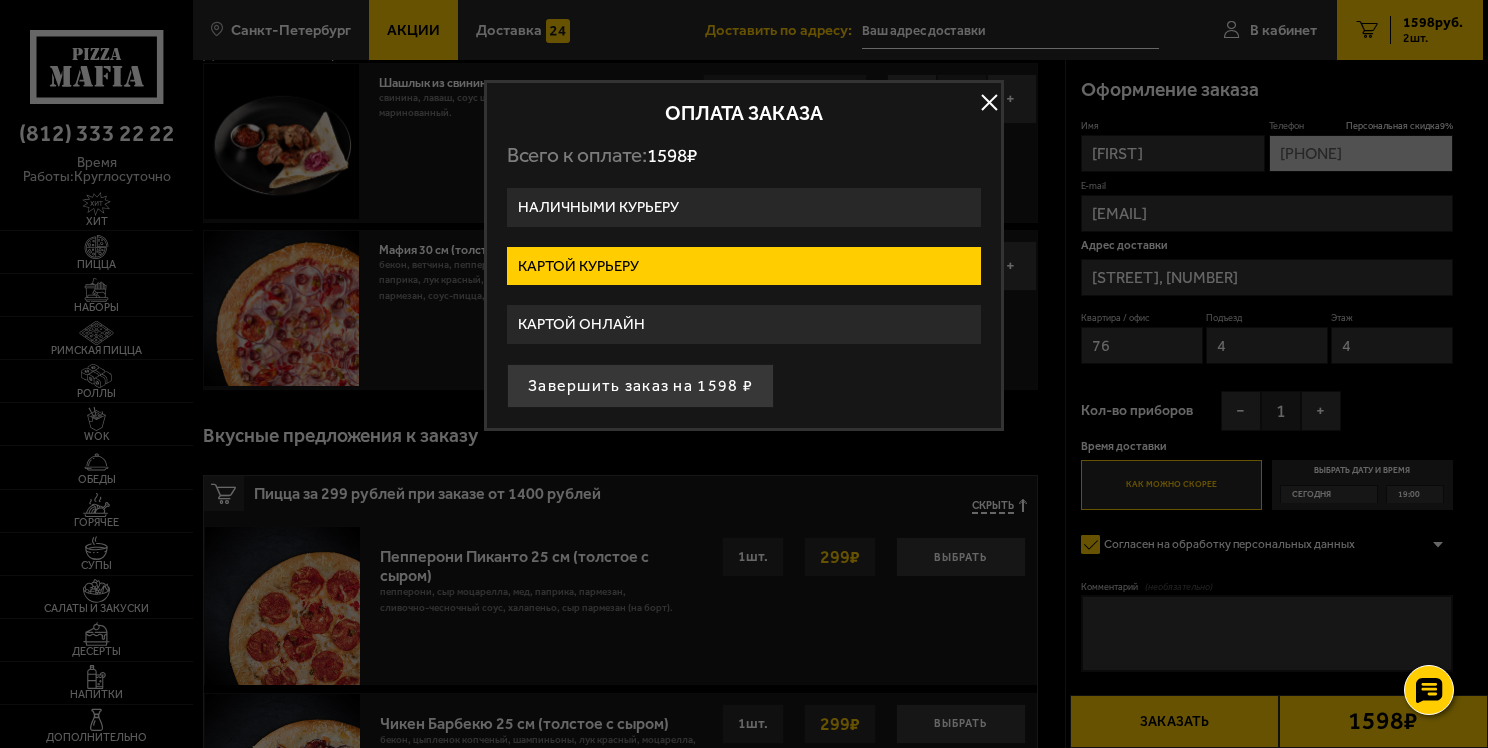 click on "Картой курьеру" at bounding box center [744, 266] 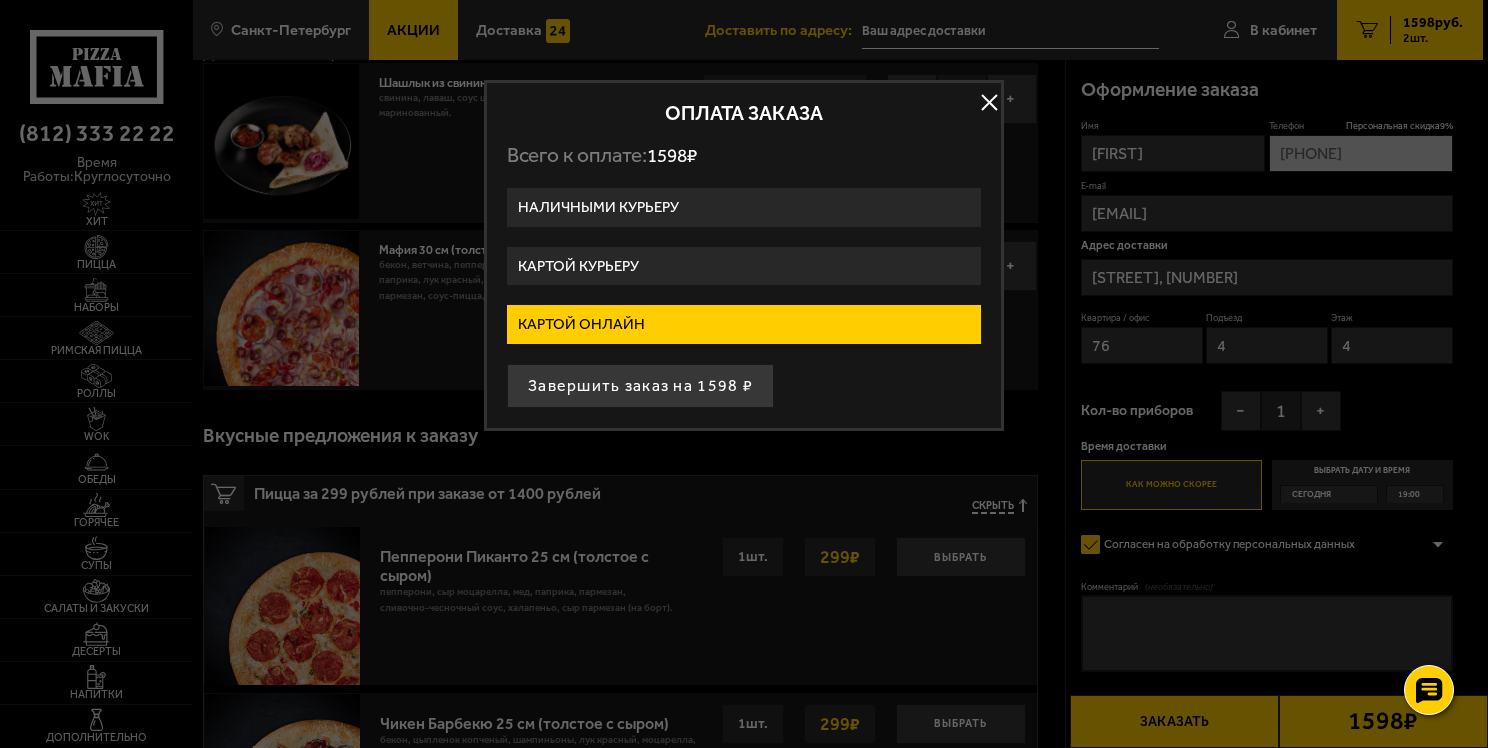 click on "Картой онлайн" at bounding box center (744, 324) 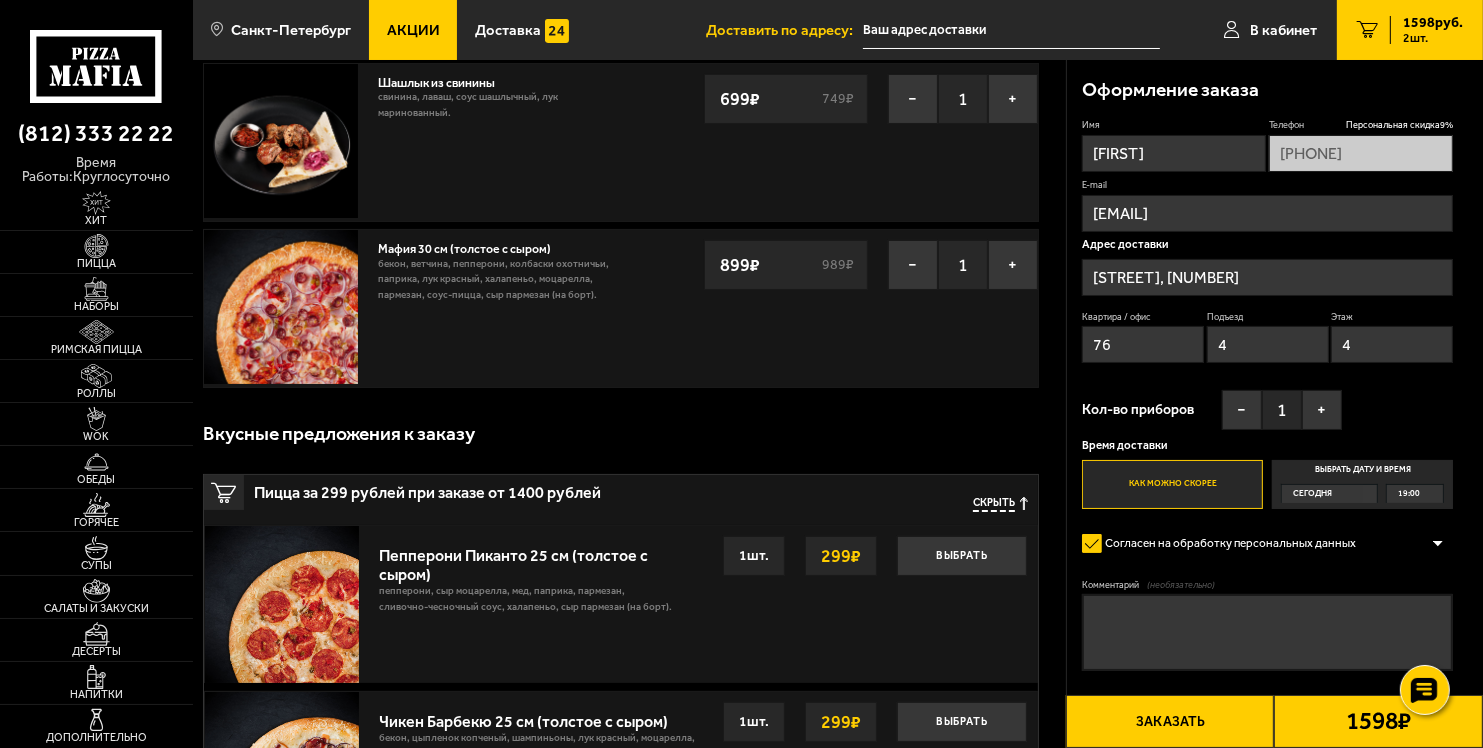 click on "2  шт." at bounding box center [1433, 38] 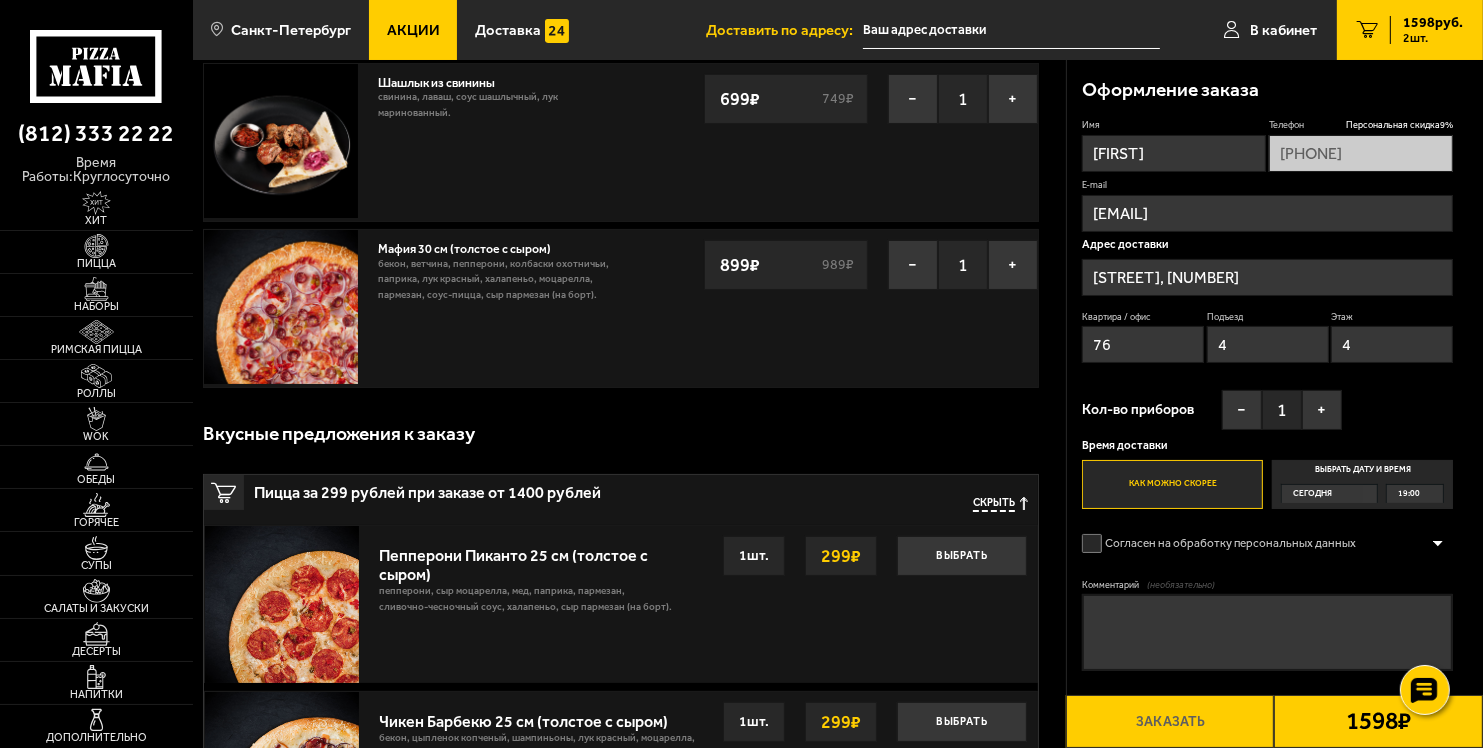 click on "Согласен на обработку персональных данных" at bounding box center [1227, 543] 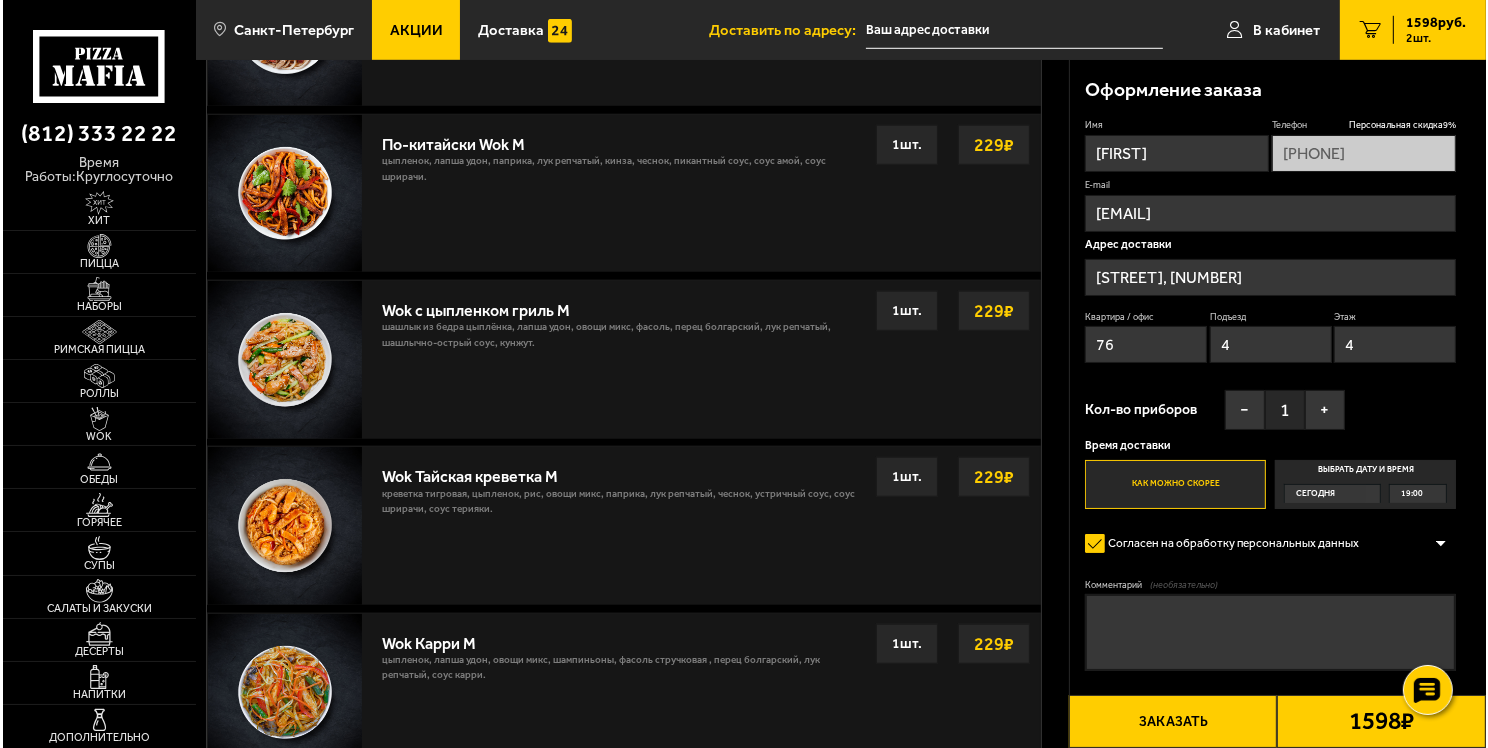 scroll, scrollTop: 1700, scrollLeft: 0, axis: vertical 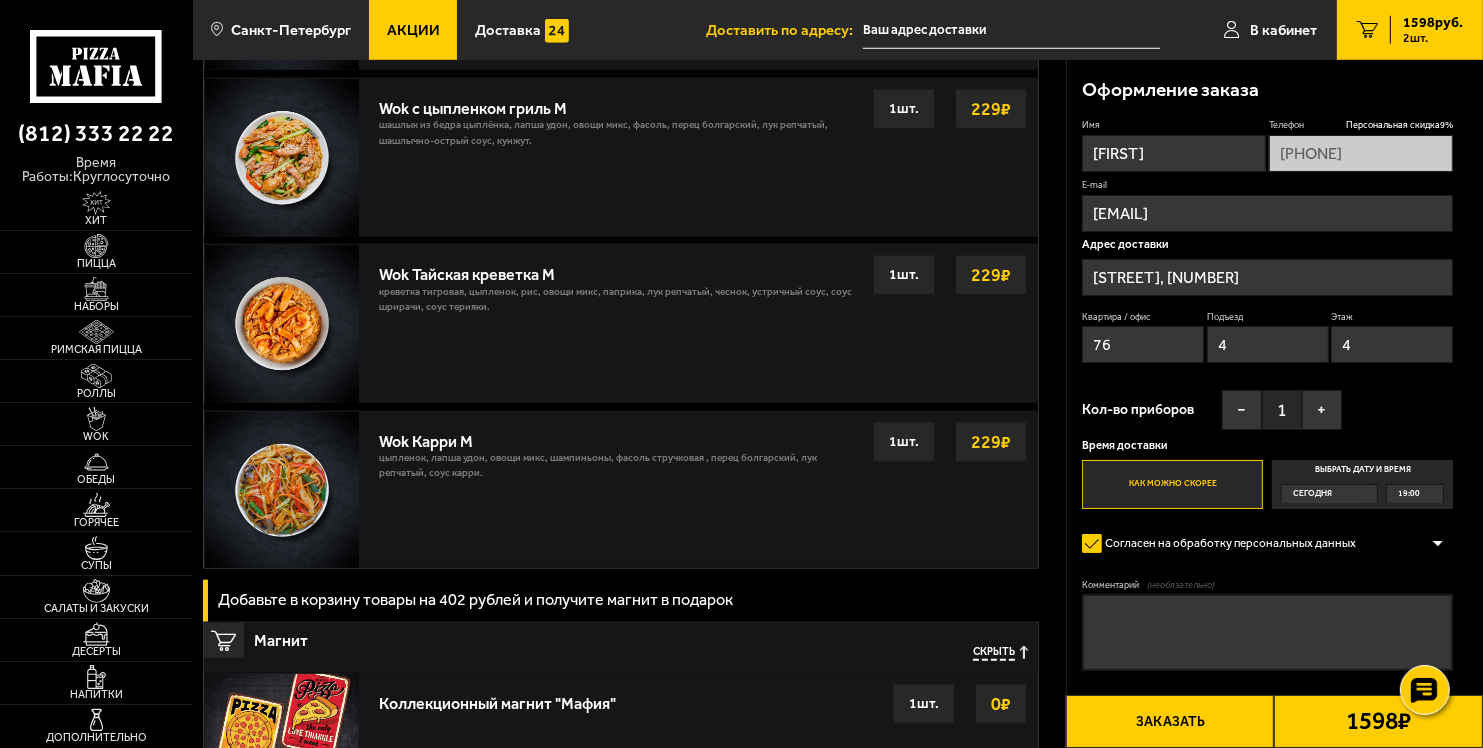 click on "Заказать" at bounding box center [1170, 721] 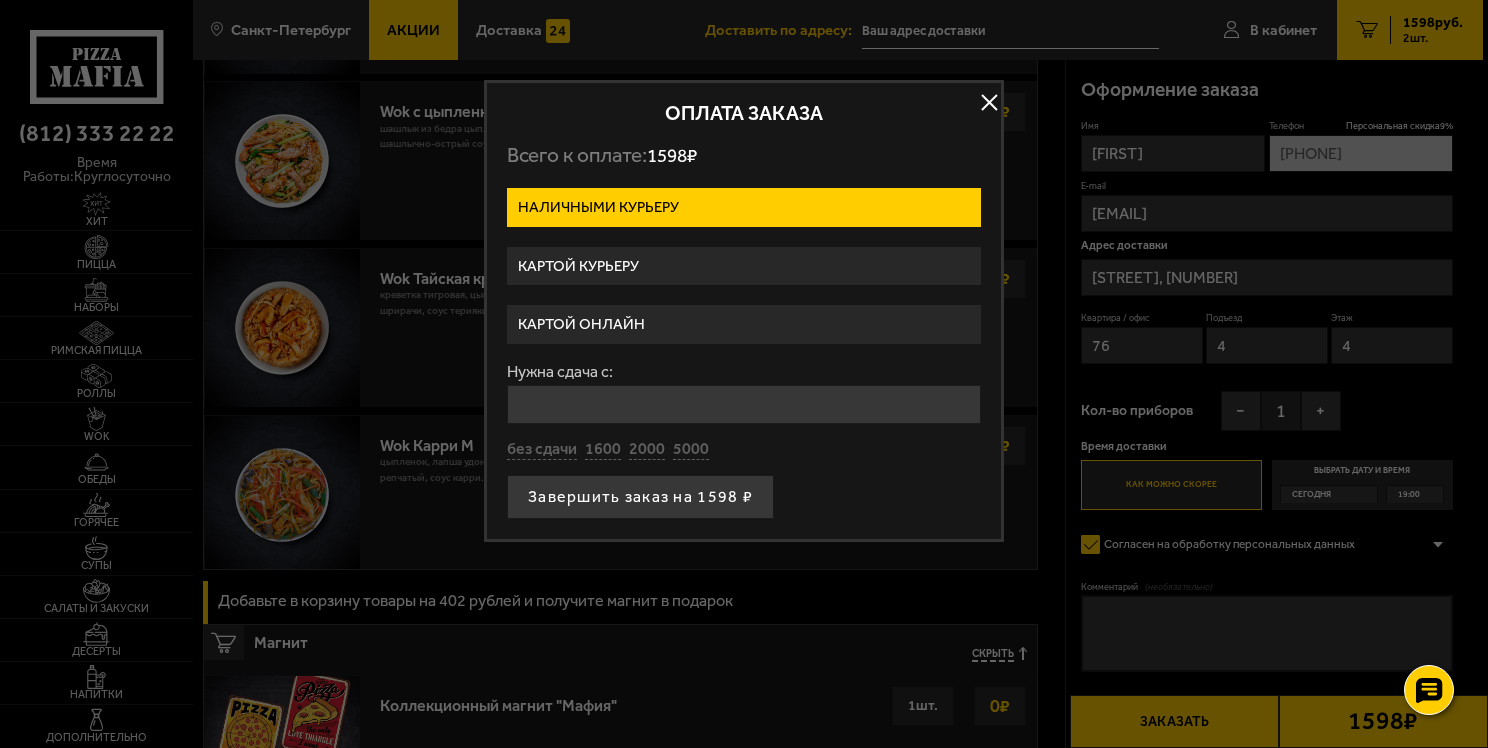 click on "Картой онлайн" at bounding box center [744, 324] 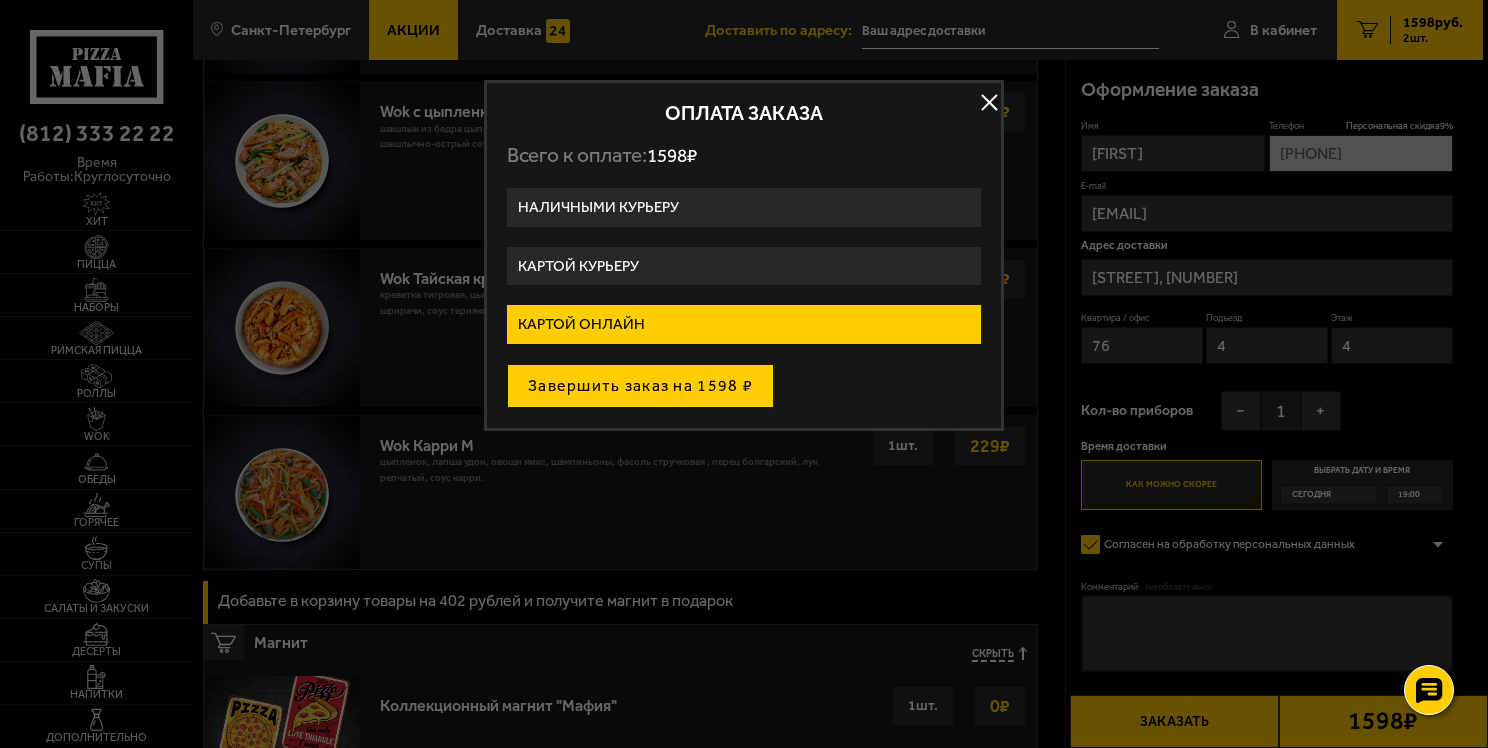 click on "Завершить заказ на 1598 ₽" at bounding box center (640, 386) 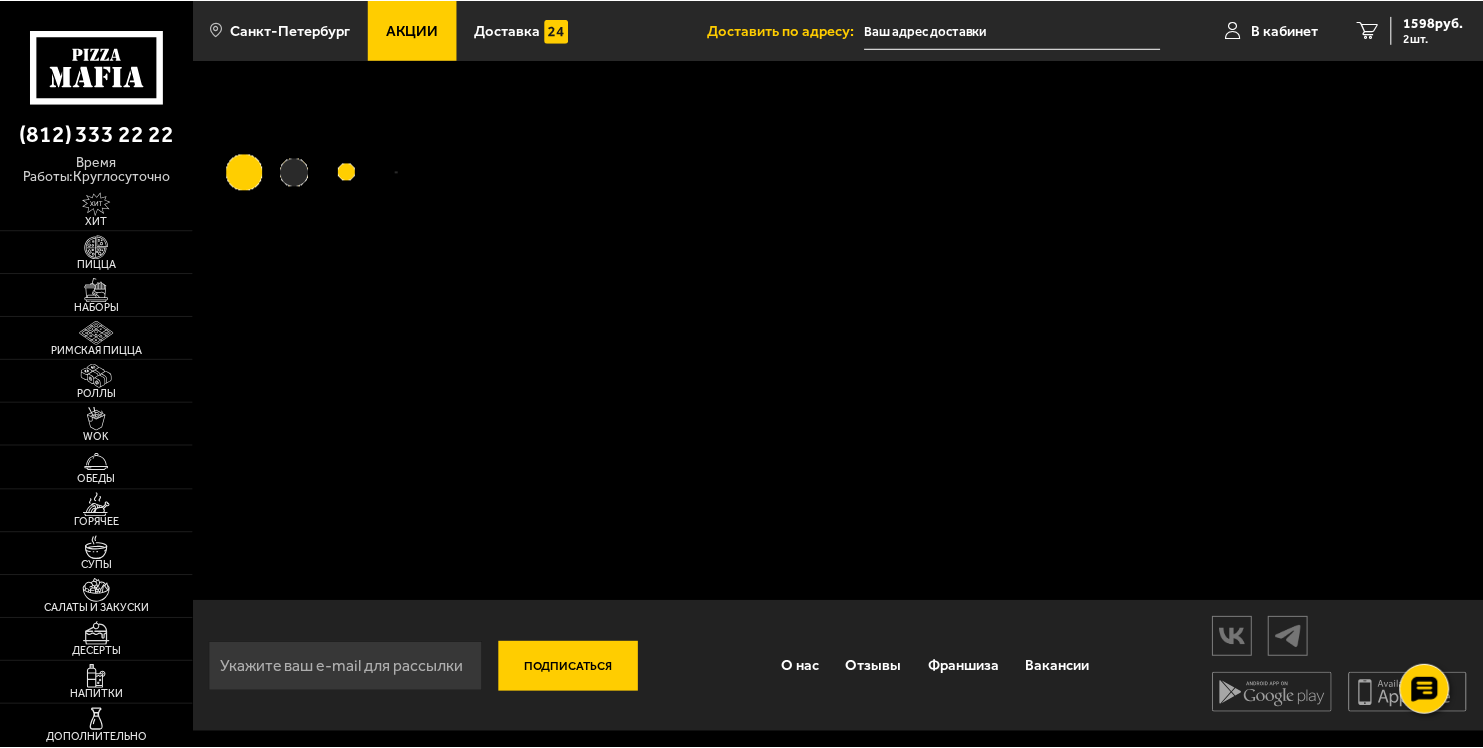 scroll, scrollTop: 0, scrollLeft: 0, axis: both 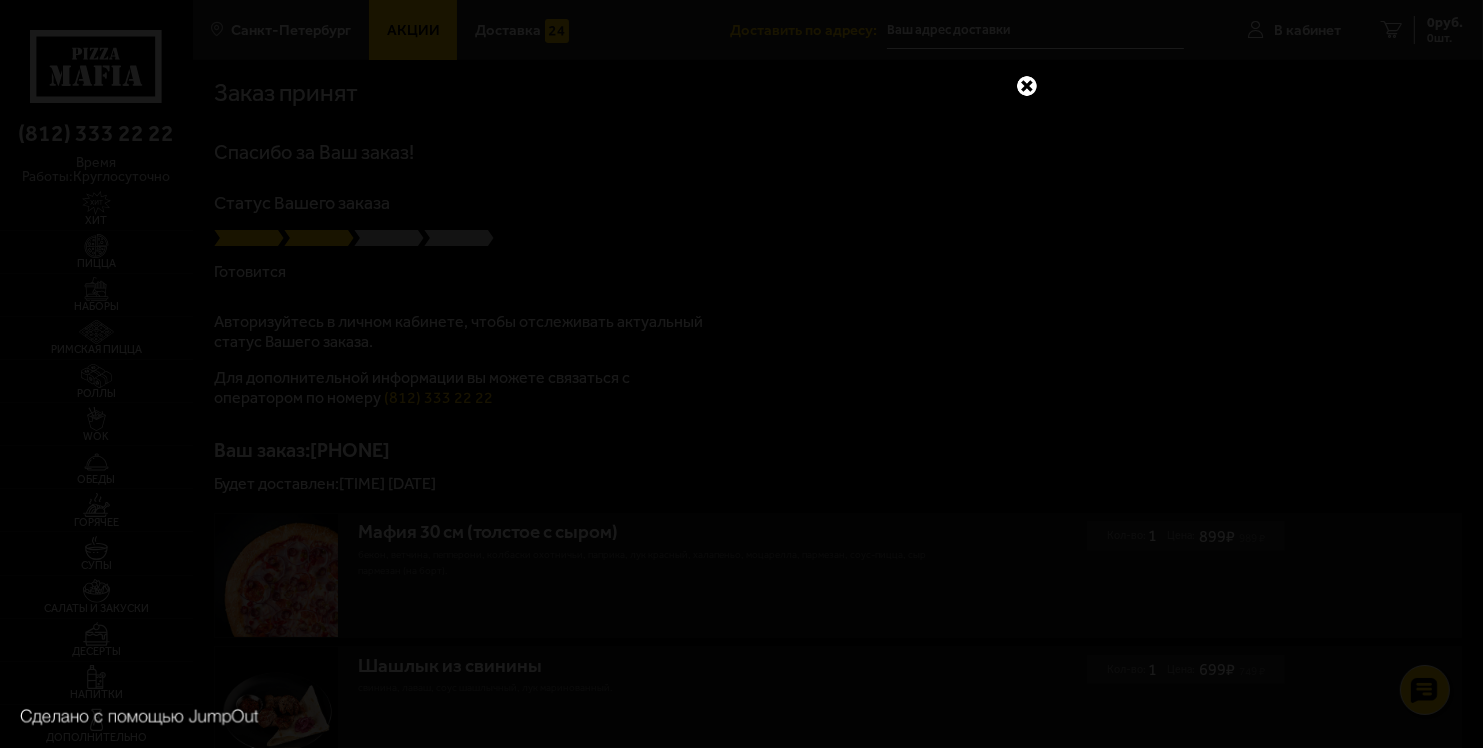 click at bounding box center [1027, 86] 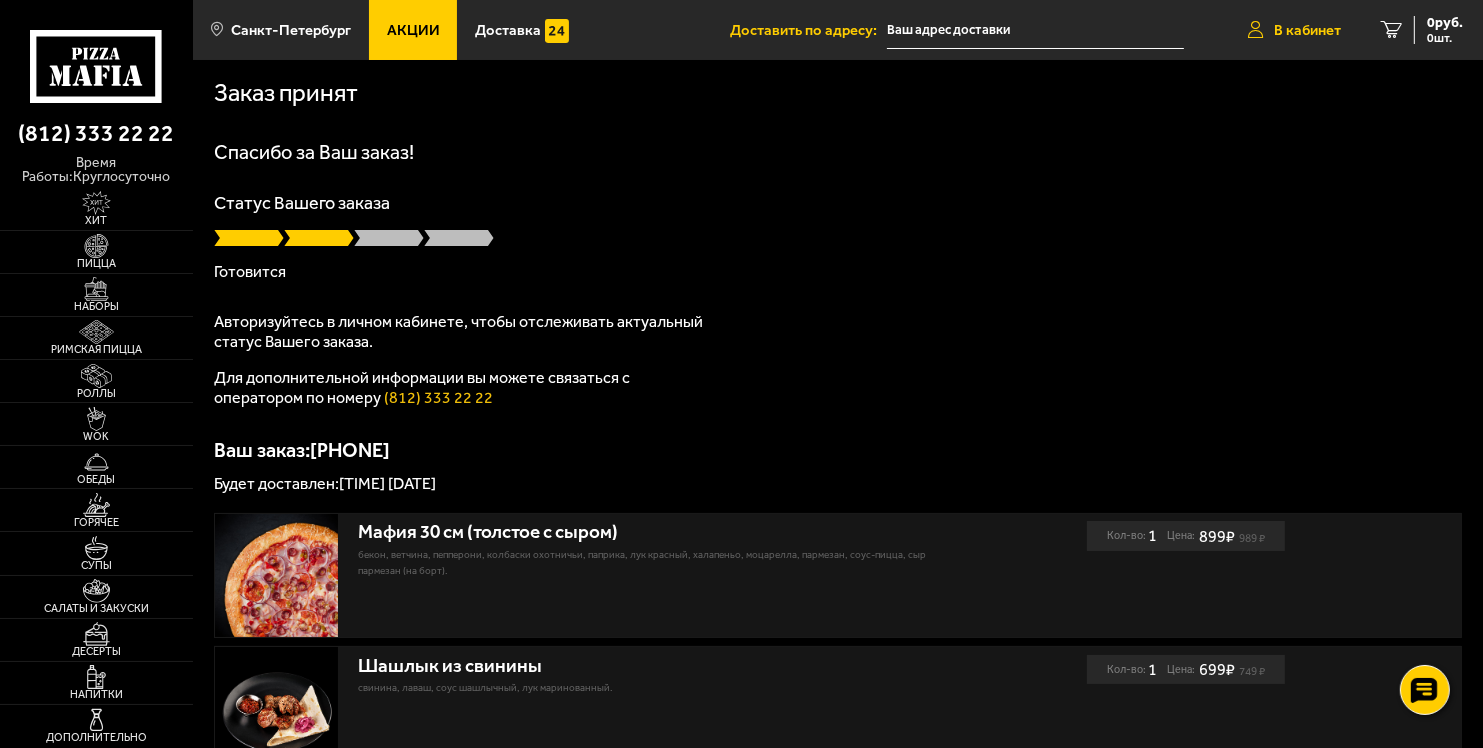 click on "В кабинет" at bounding box center (1307, 30) 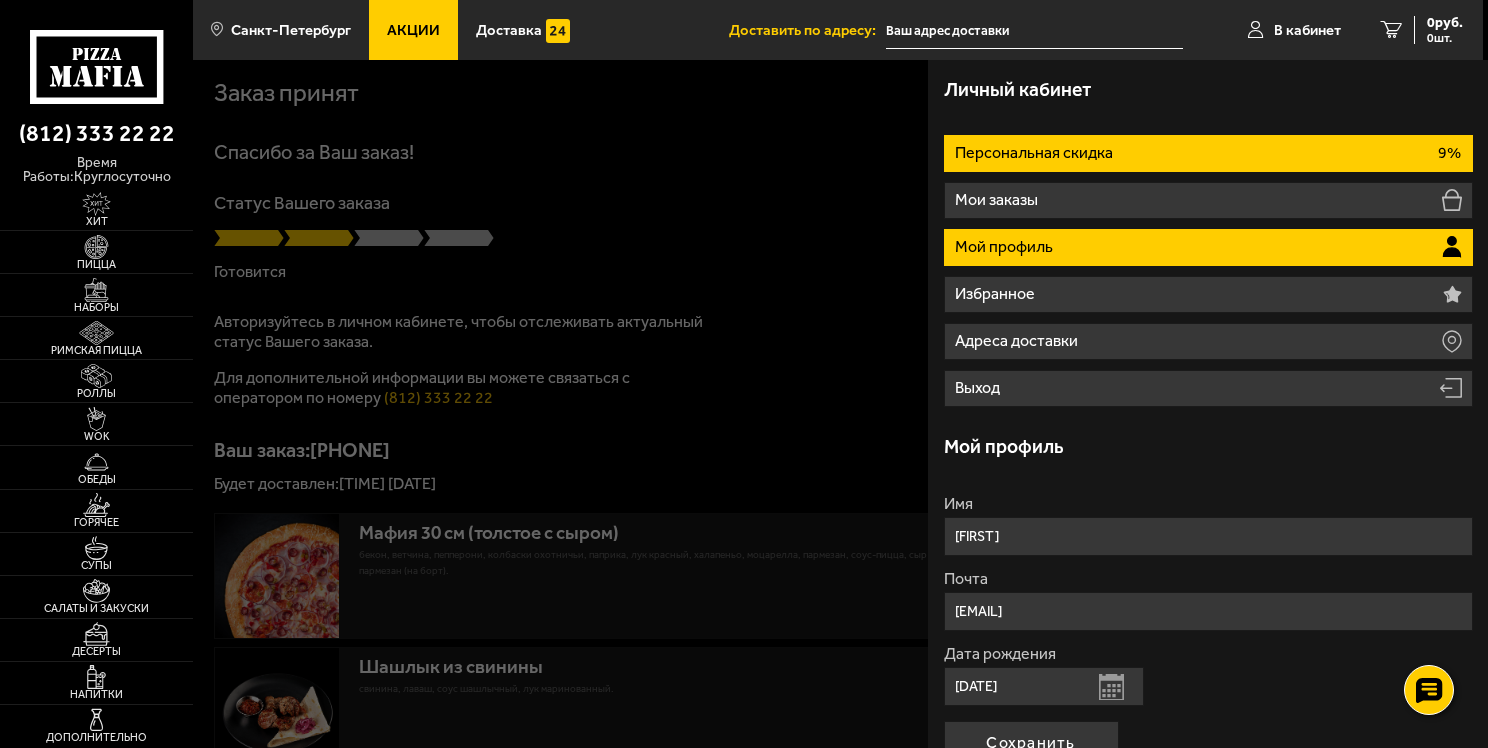 click on "Персональная скидка 9%" at bounding box center (1208, 153) 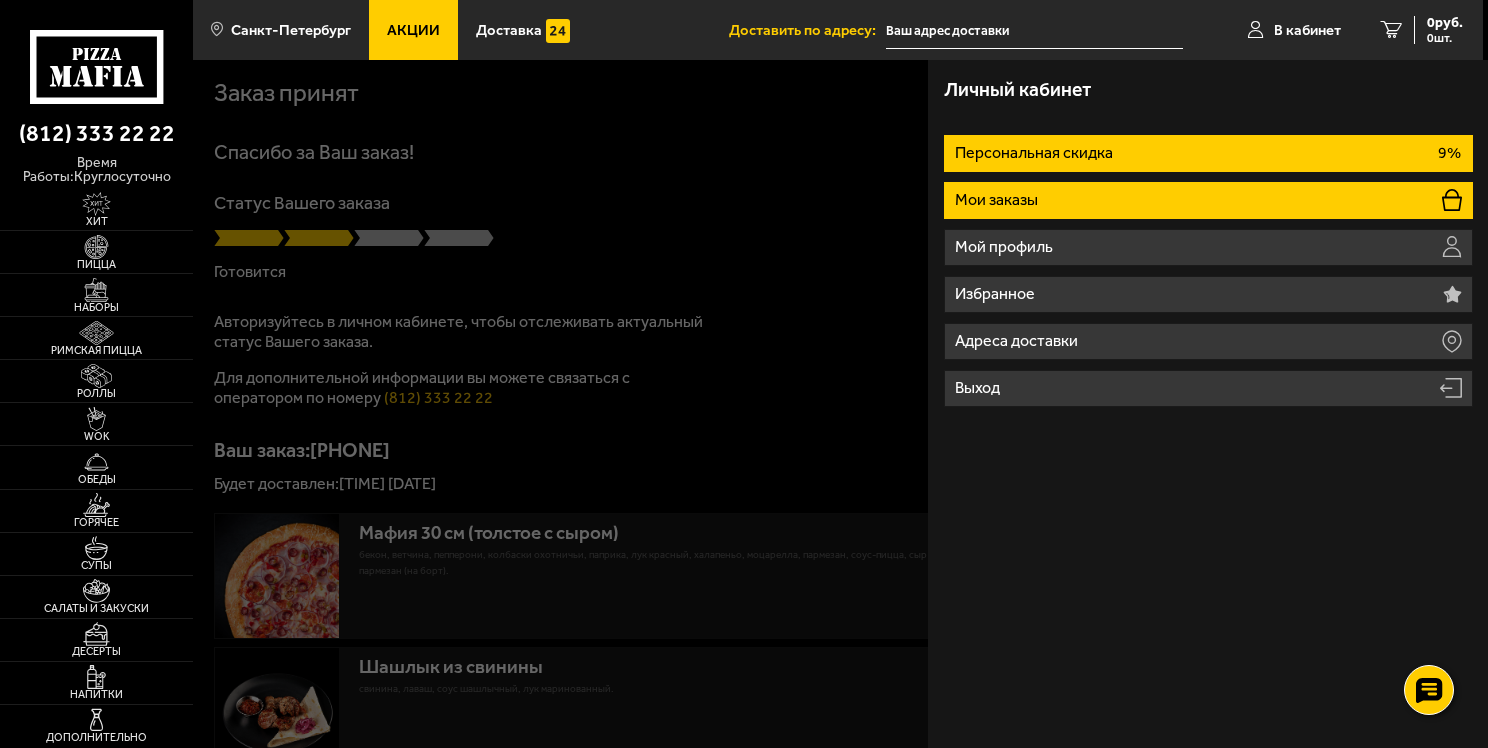 click on "Мои заказы" at bounding box center (1208, 200) 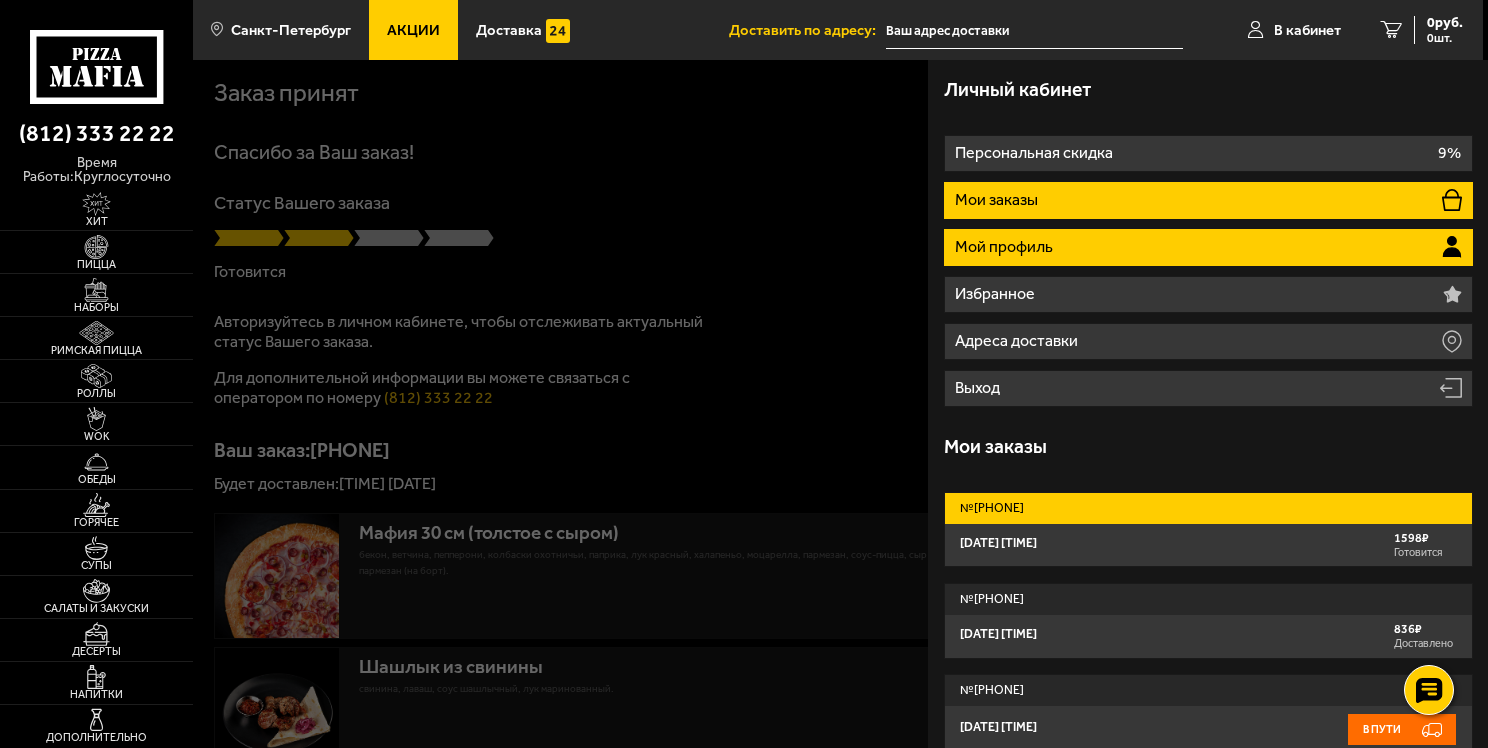 click on "Мой профиль" at bounding box center [1208, 247] 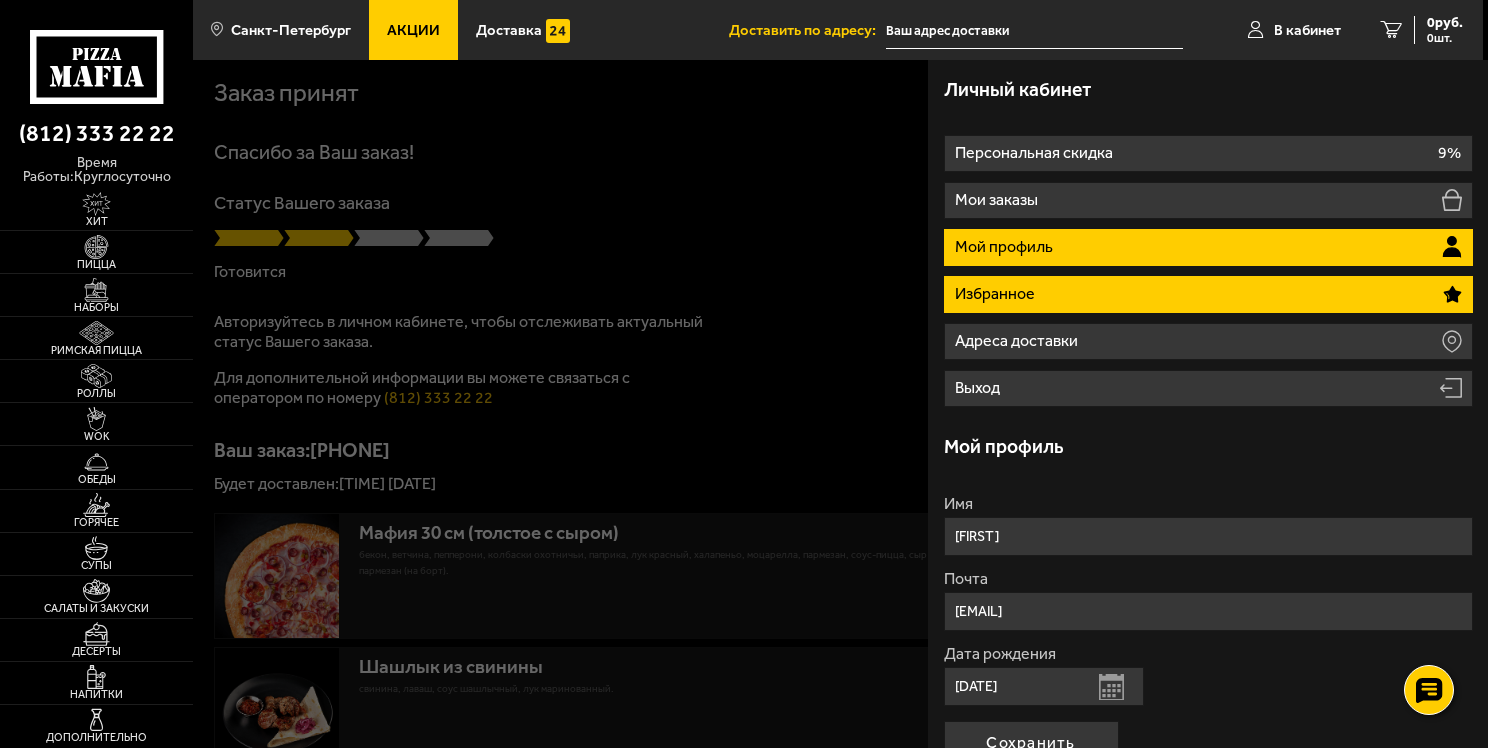 click on "Избранное" at bounding box center (1208, 294) 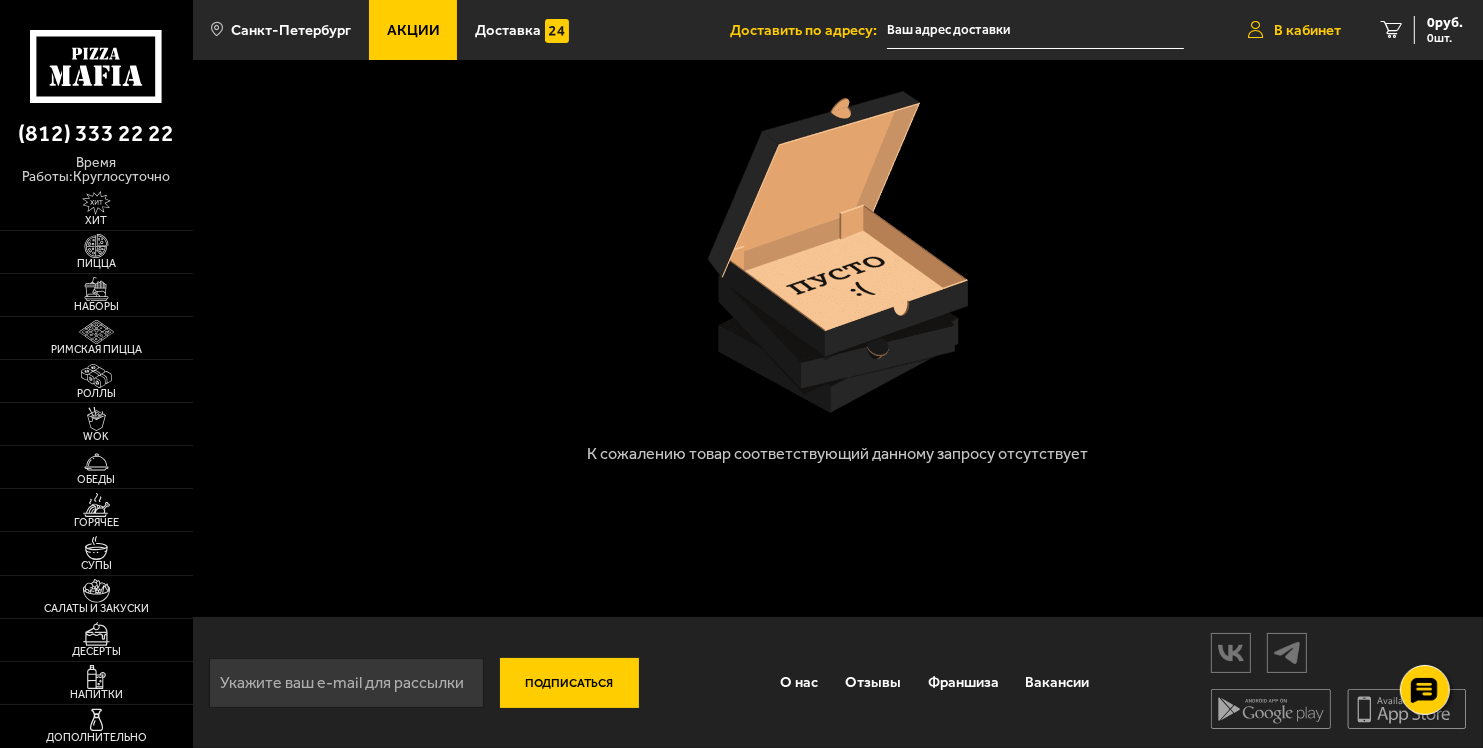 click on "В кабинет" at bounding box center [1307, 30] 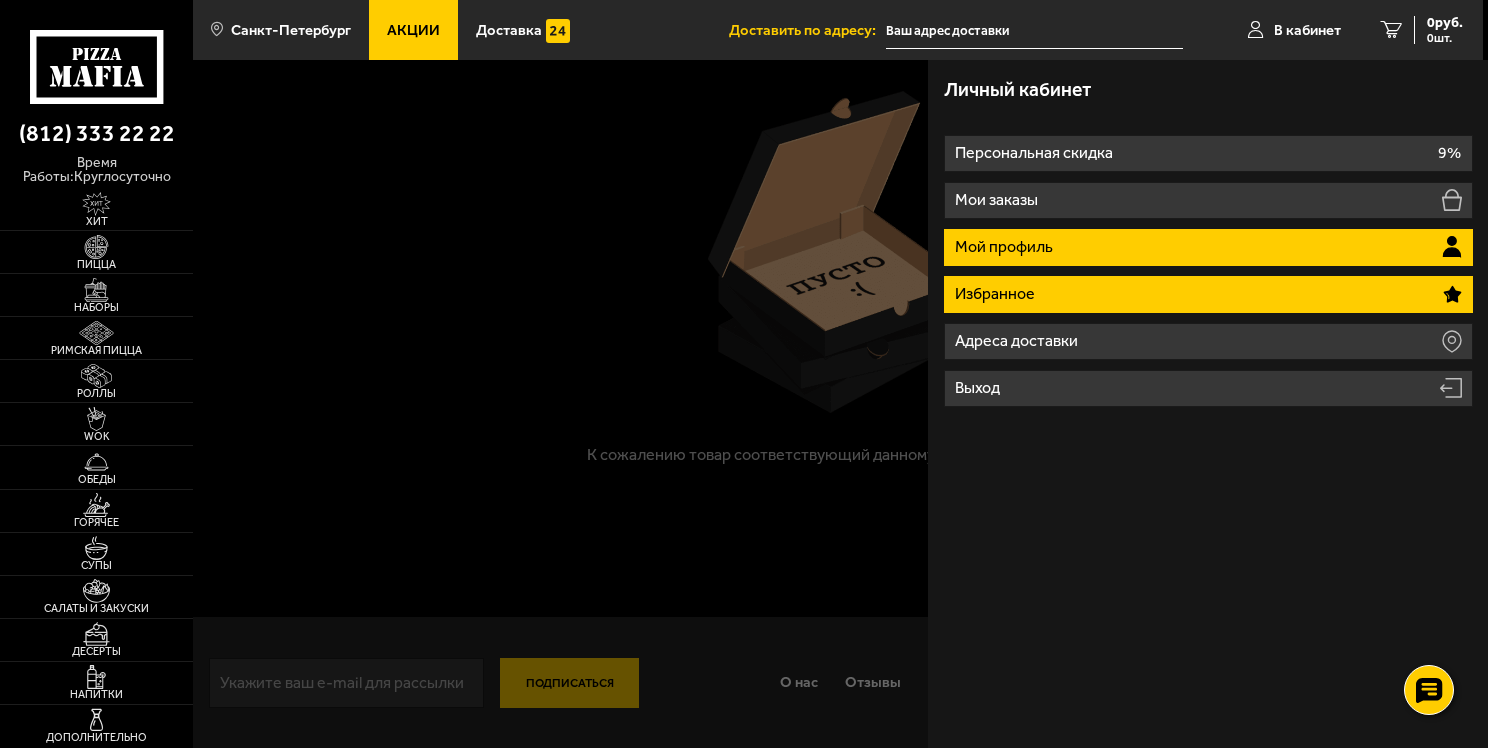 click on "Мой профиль" at bounding box center (1208, 247) 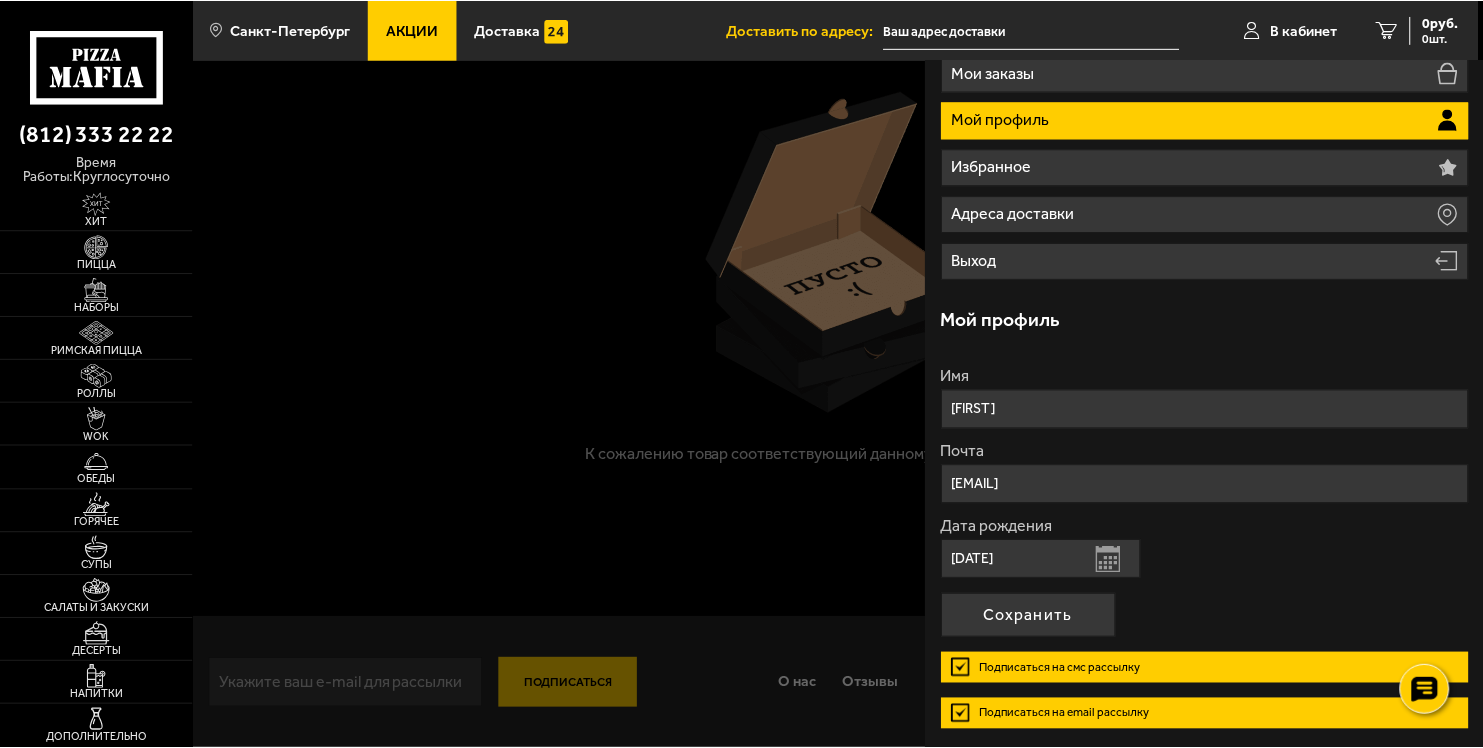 scroll, scrollTop: 200, scrollLeft: 0, axis: vertical 